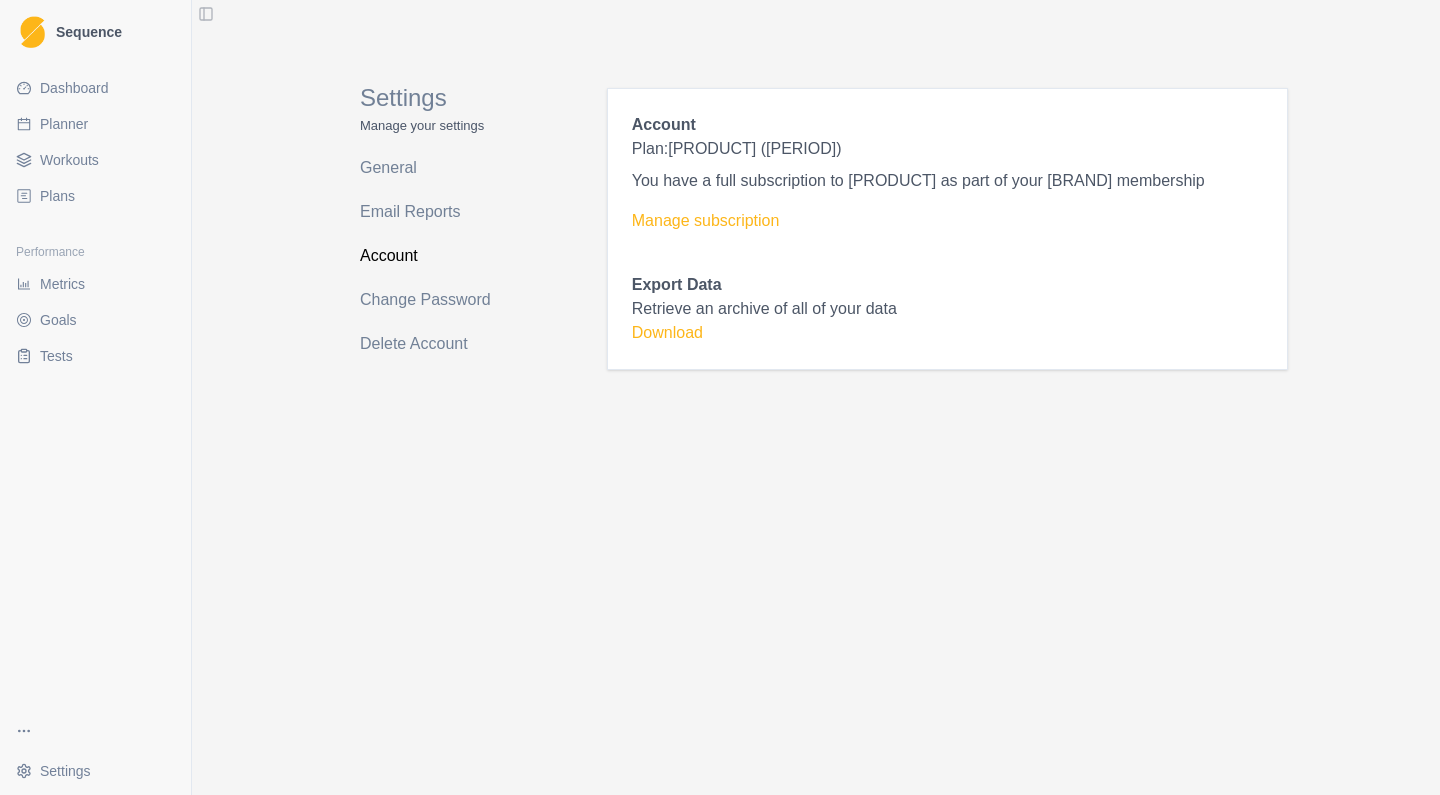 scroll, scrollTop: 0, scrollLeft: 0, axis: both 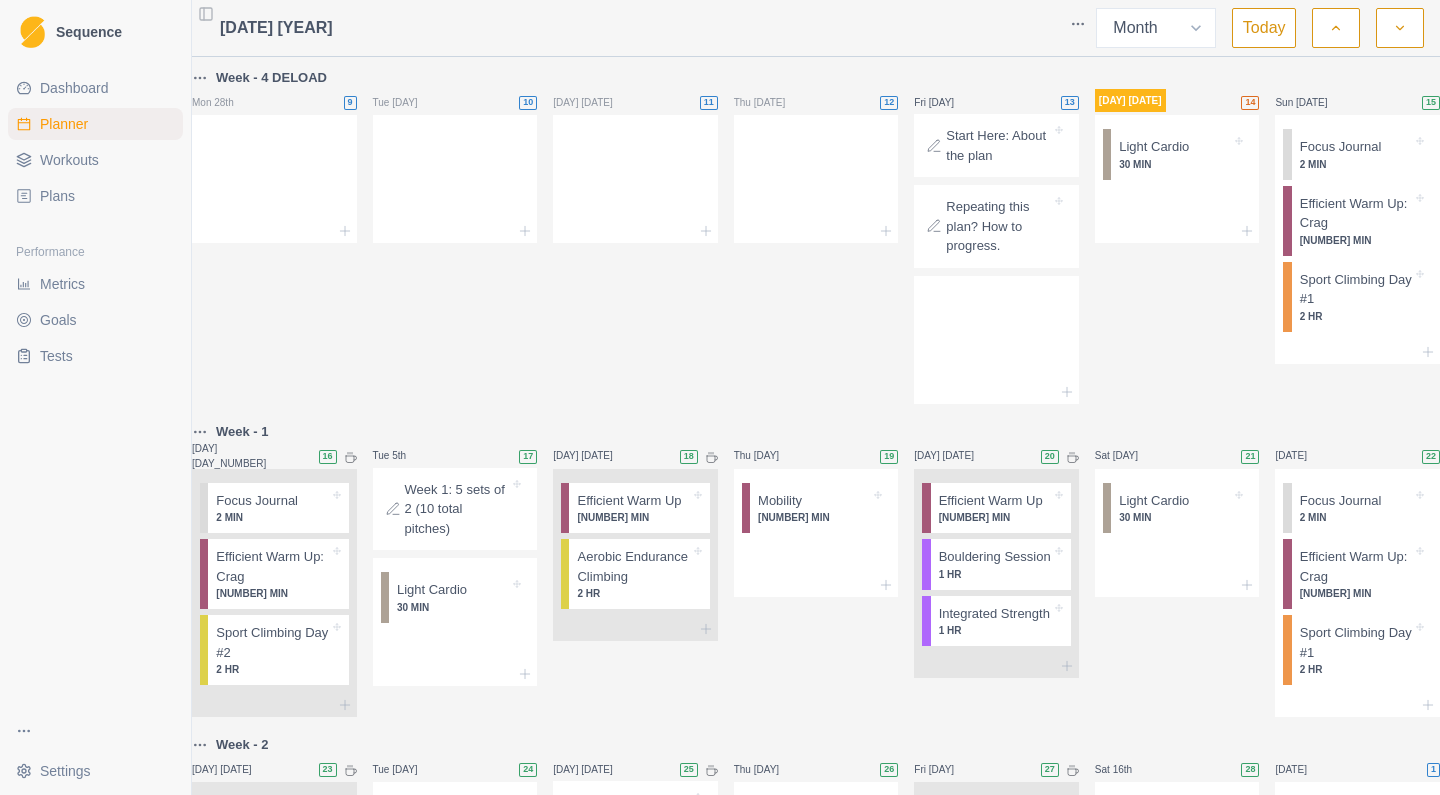 select on "month" 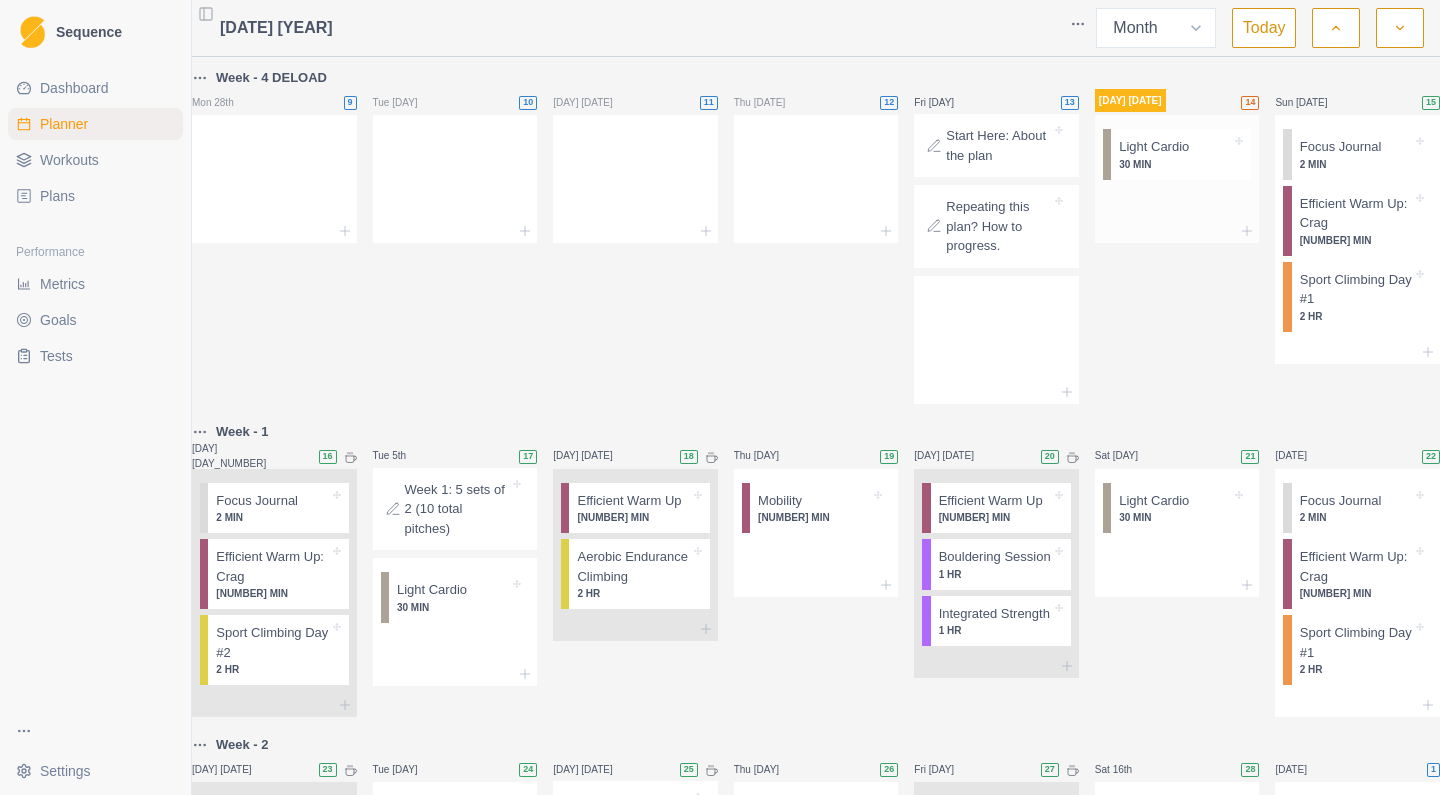 click on "30 MIN" at bounding box center (1175, 164) 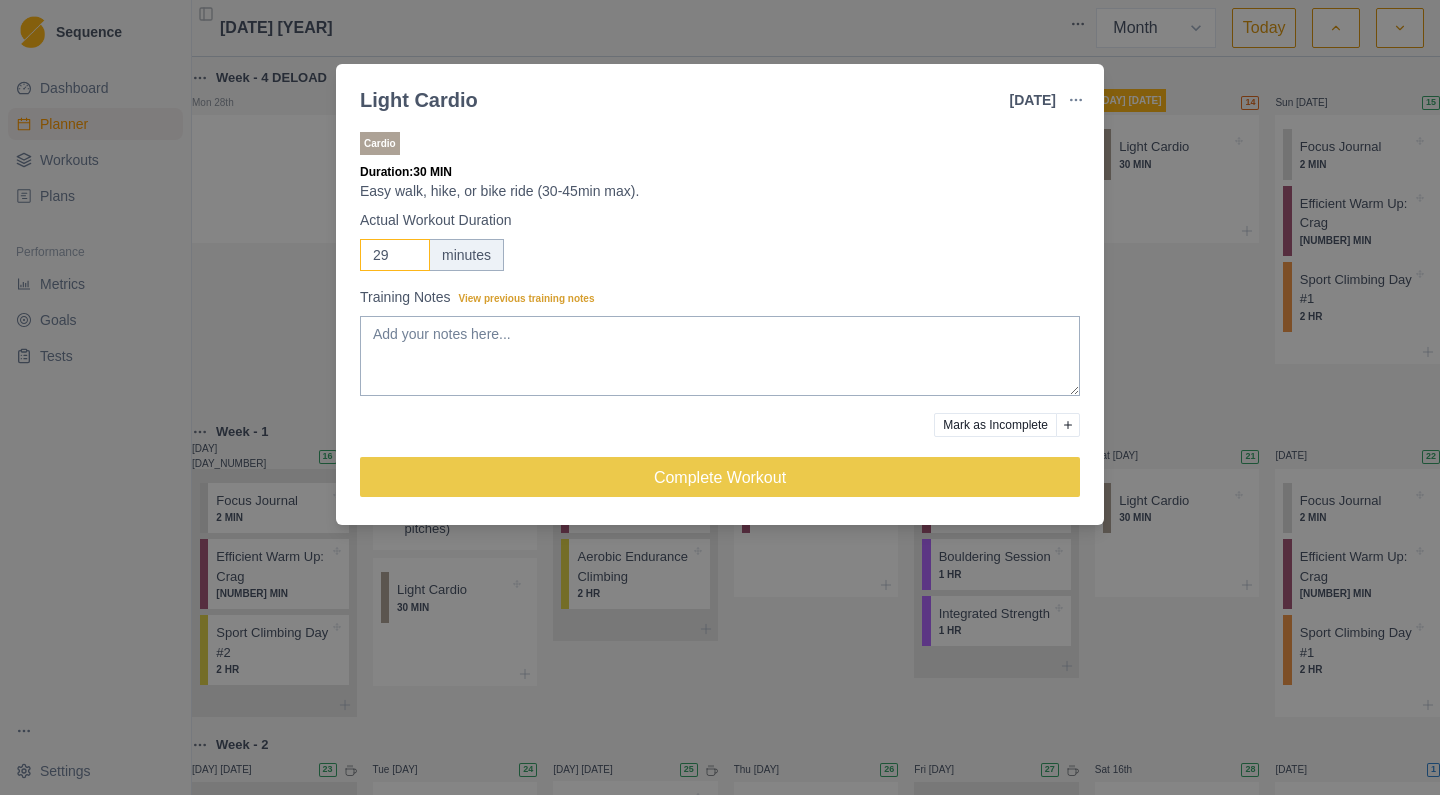 click on "29" at bounding box center [395, 255] 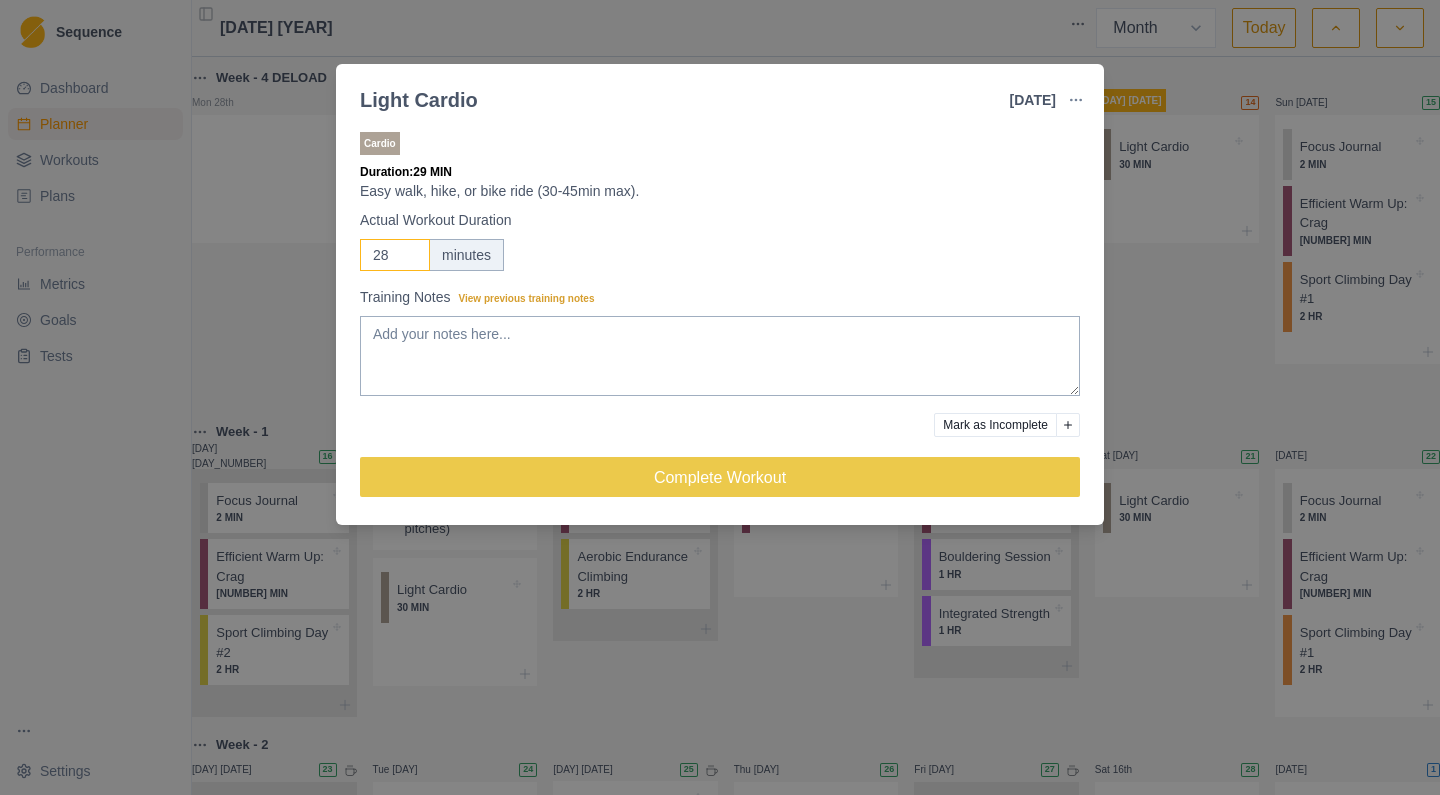 click on "28" at bounding box center (395, 255) 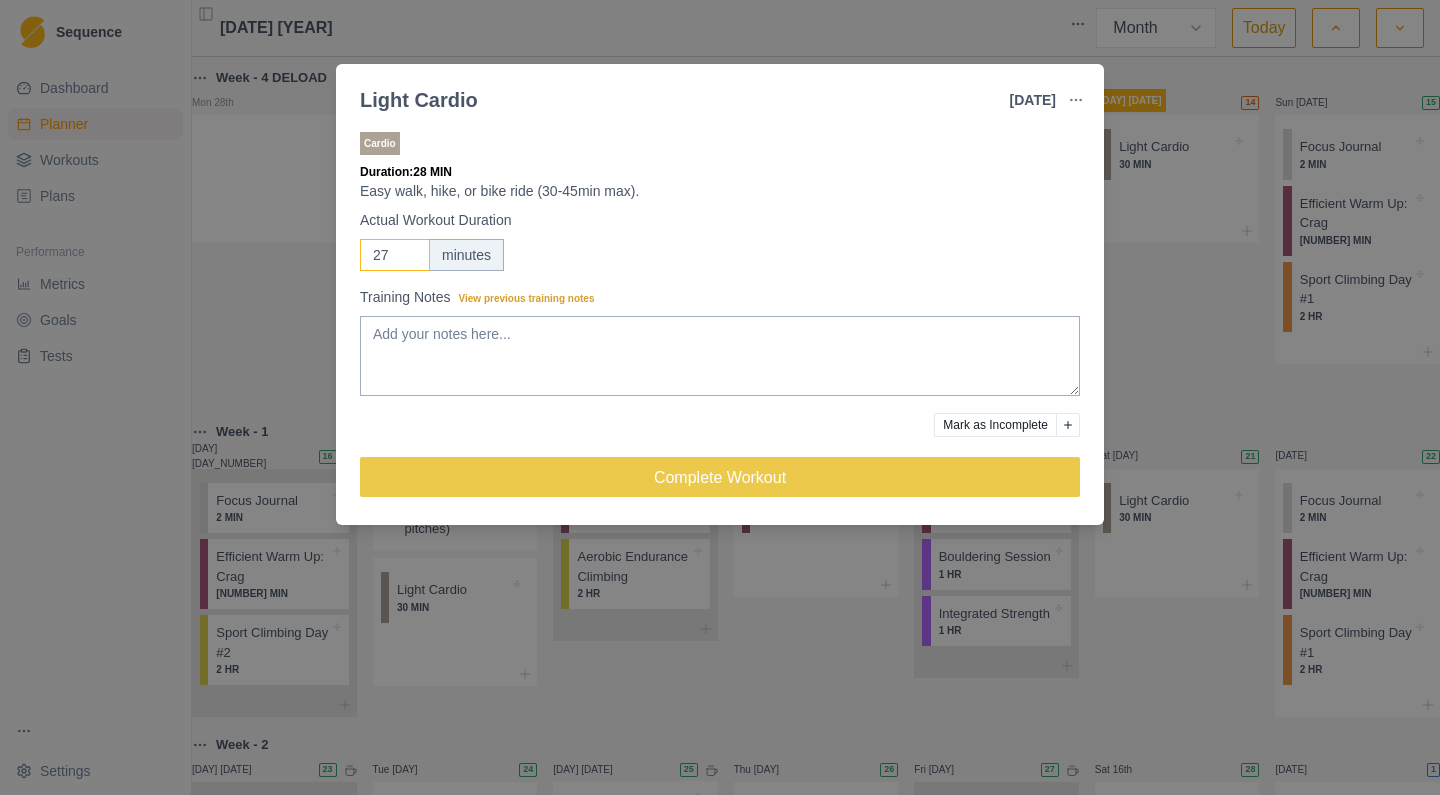 click on "27" at bounding box center [395, 255] 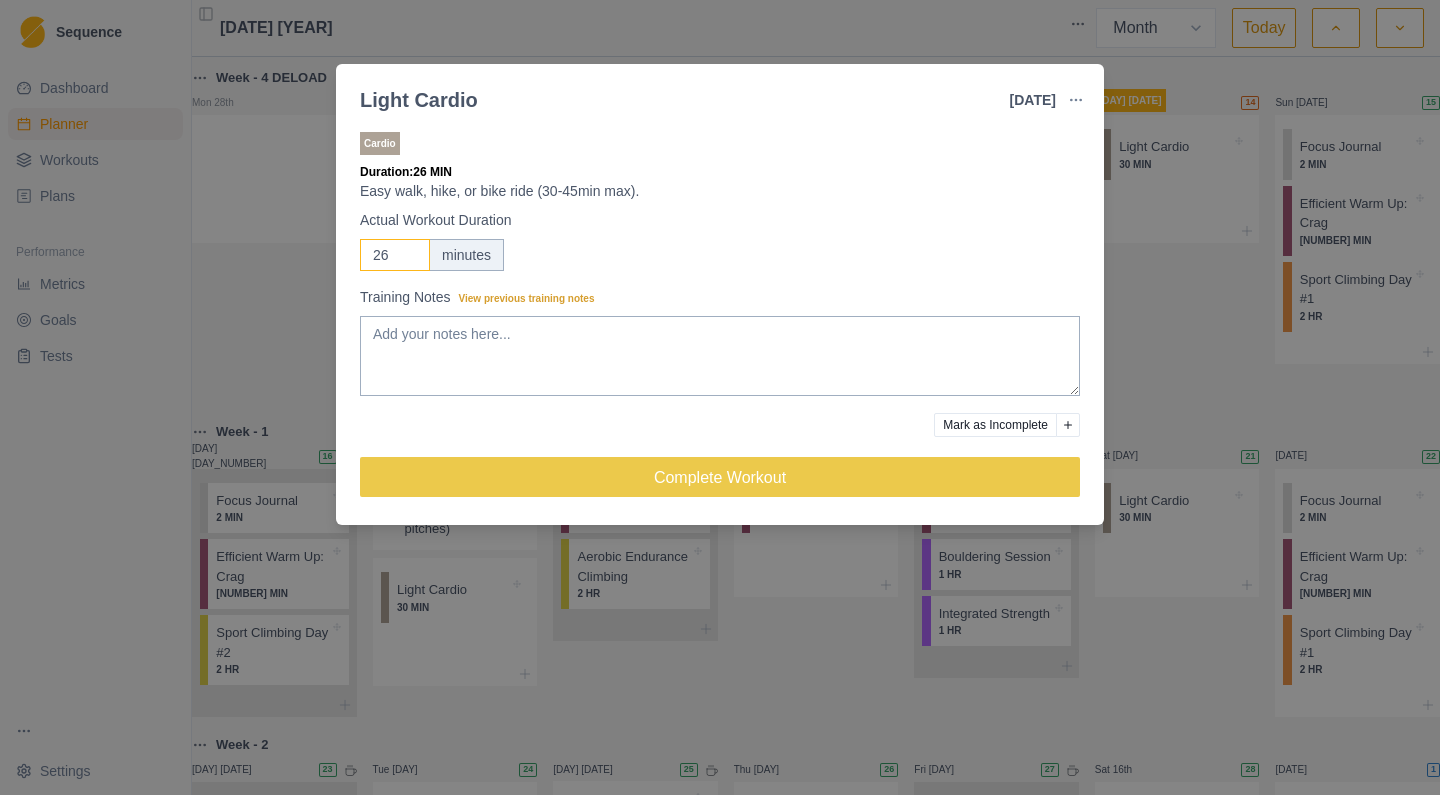 click on "26" at bounding box center (395, 255) 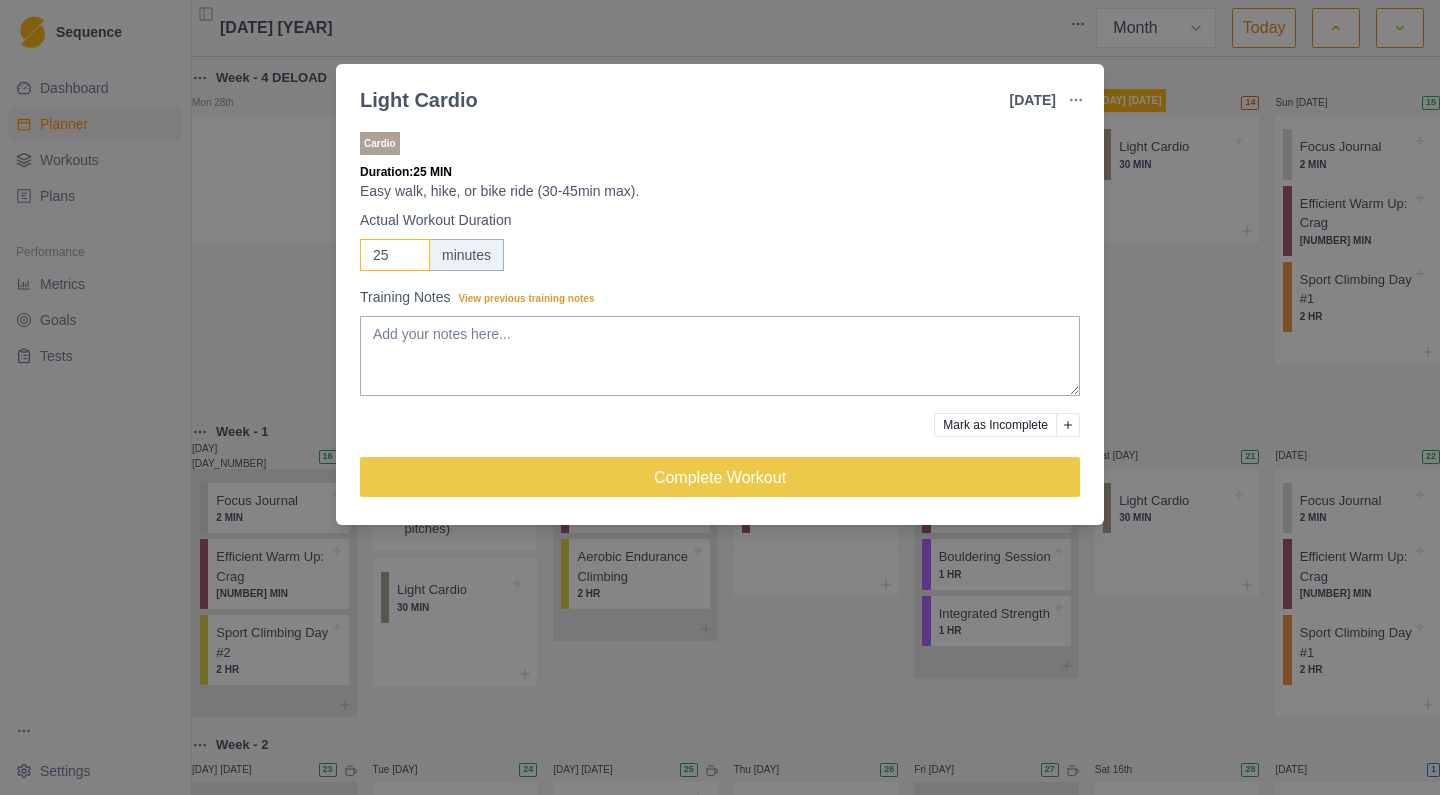click on "25" at bounding box center (395, 255) 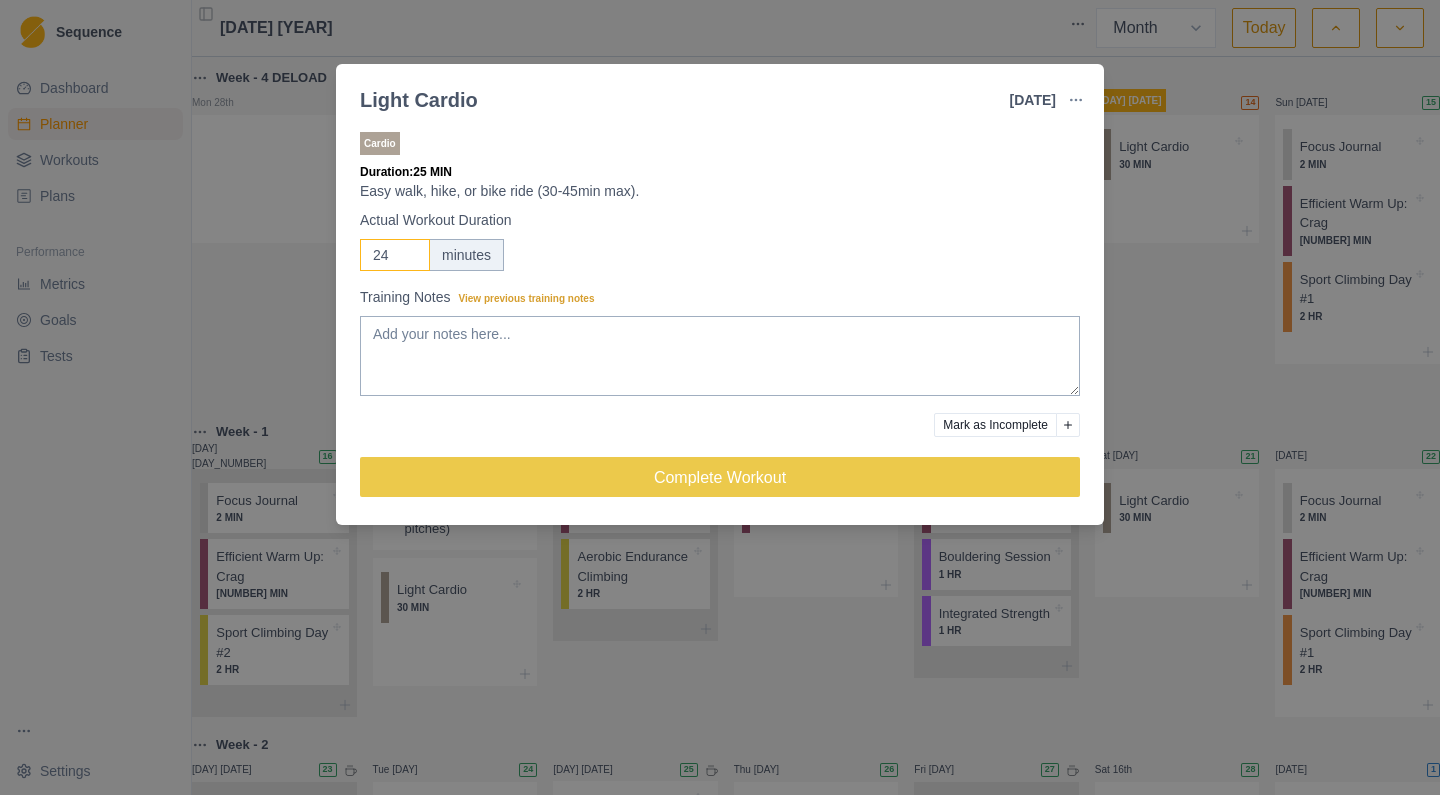 click on "24" at bounding box center (395, 255) 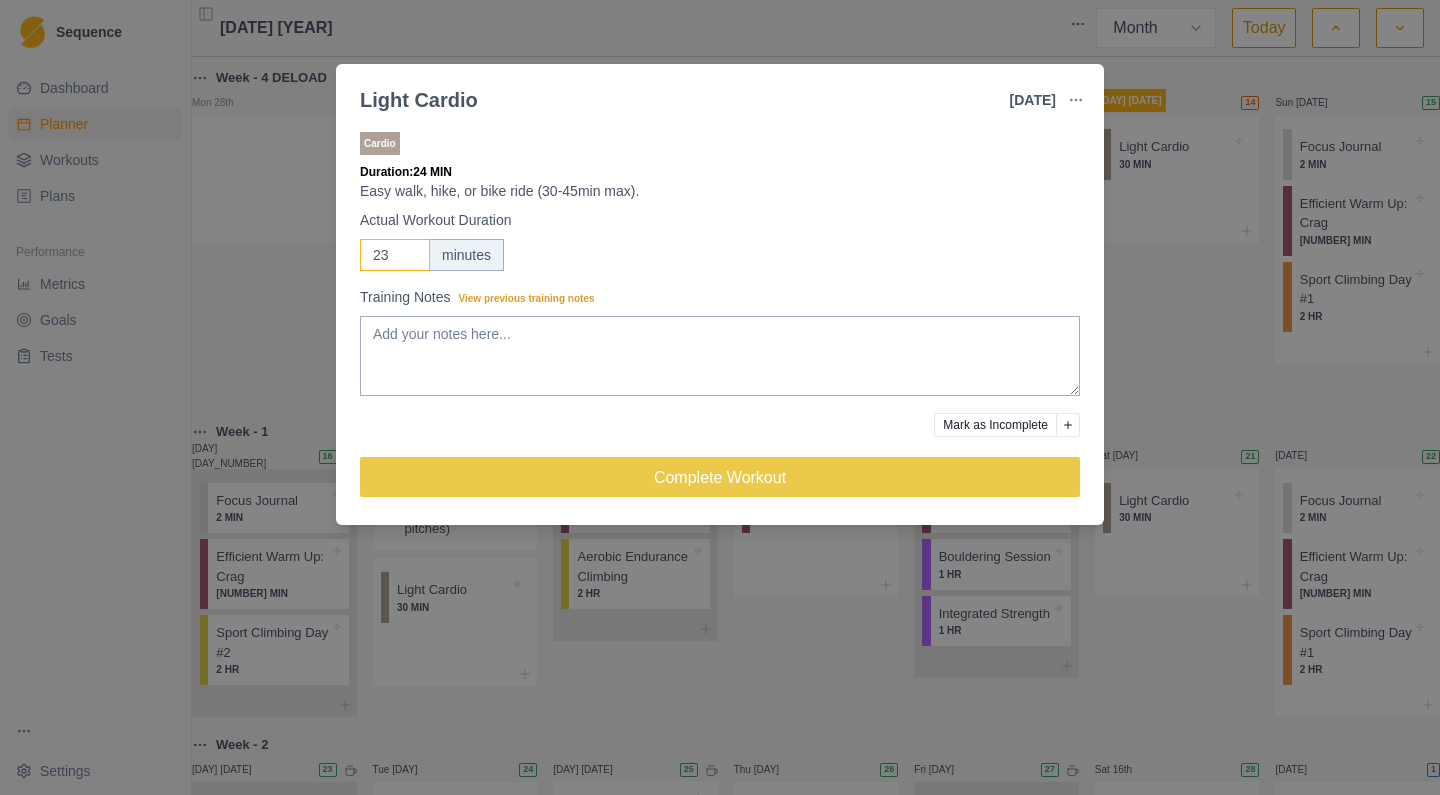 click on "23" at bounding box center (395, 255) 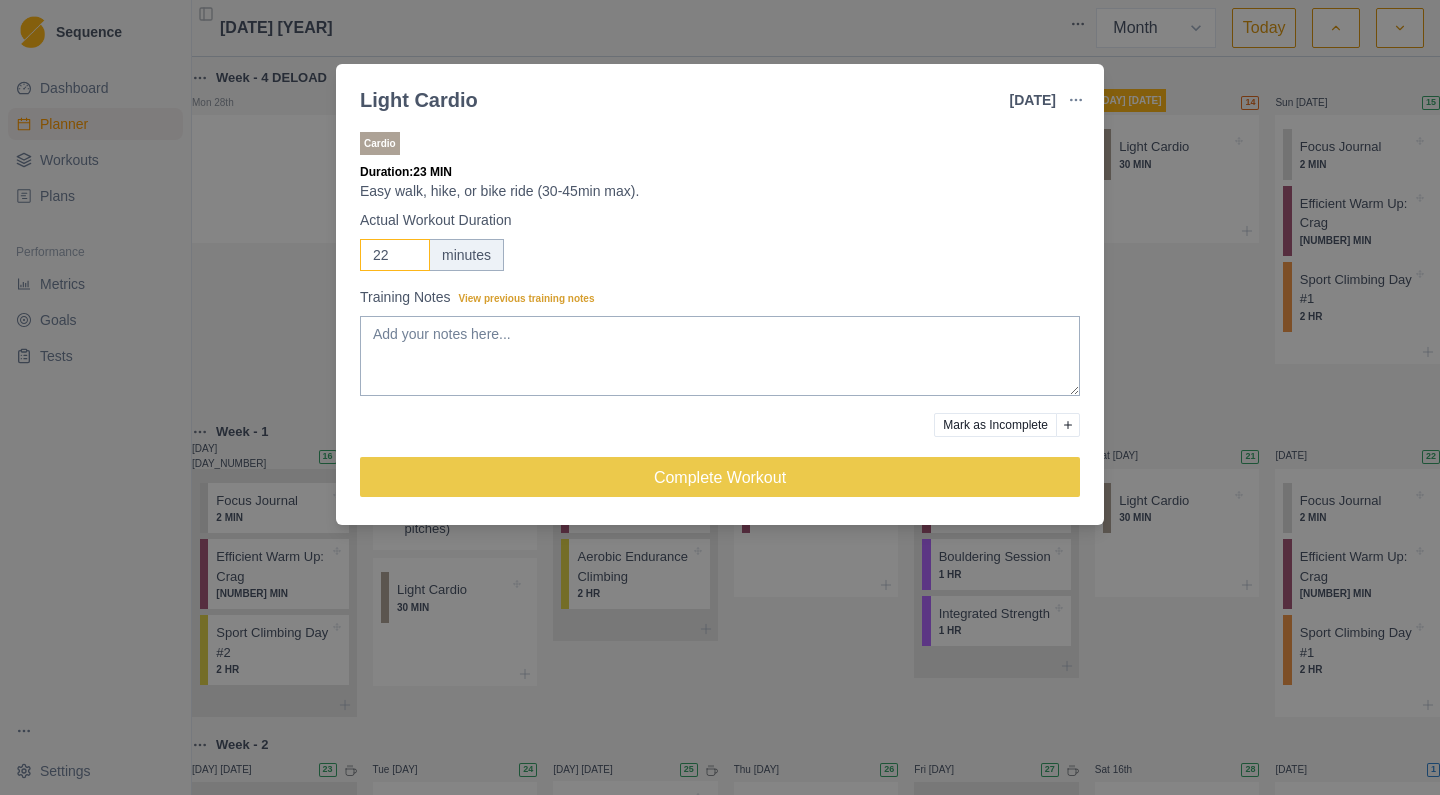 click on "22" at bounding box center (395, 255) 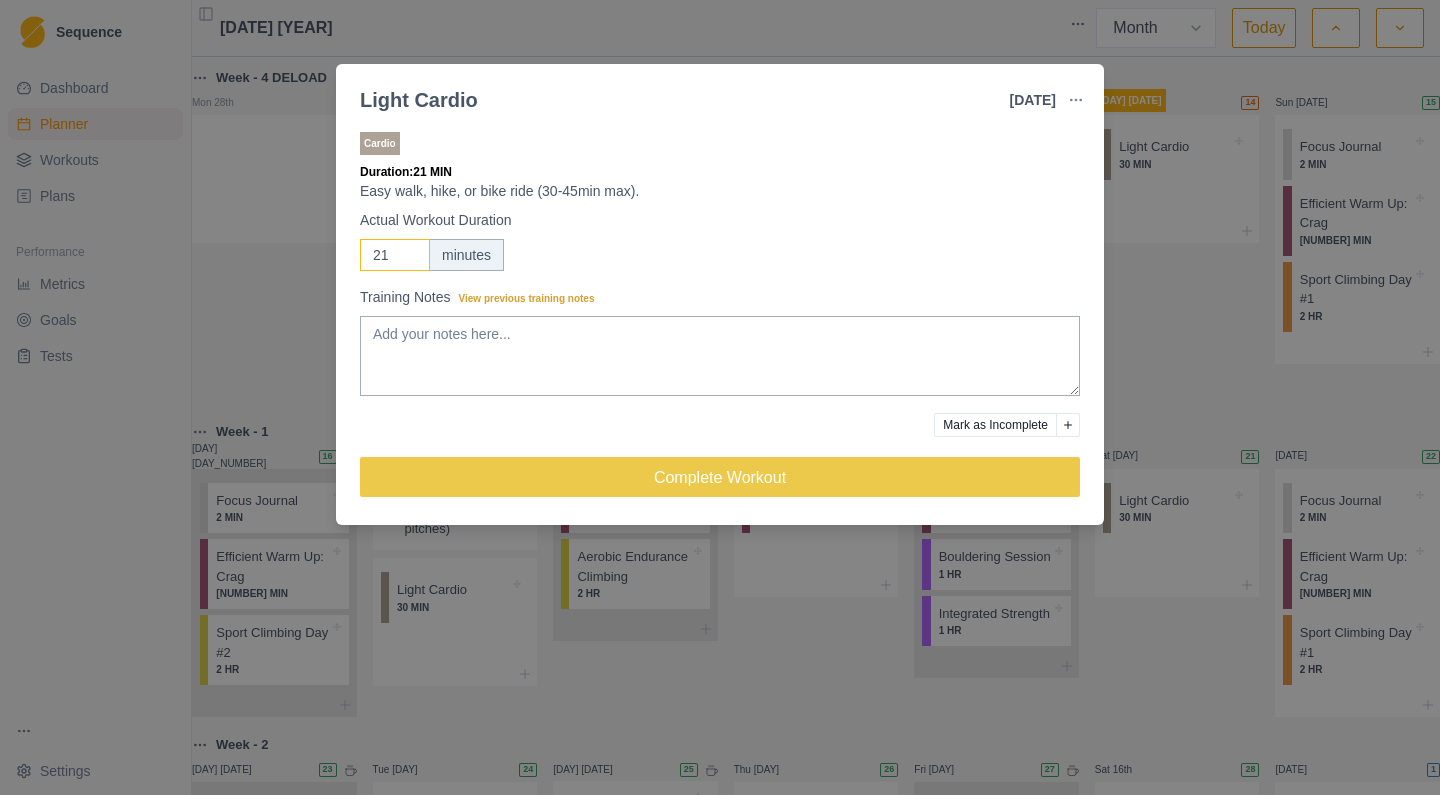 click on "21" at bounding box center [395, 255] 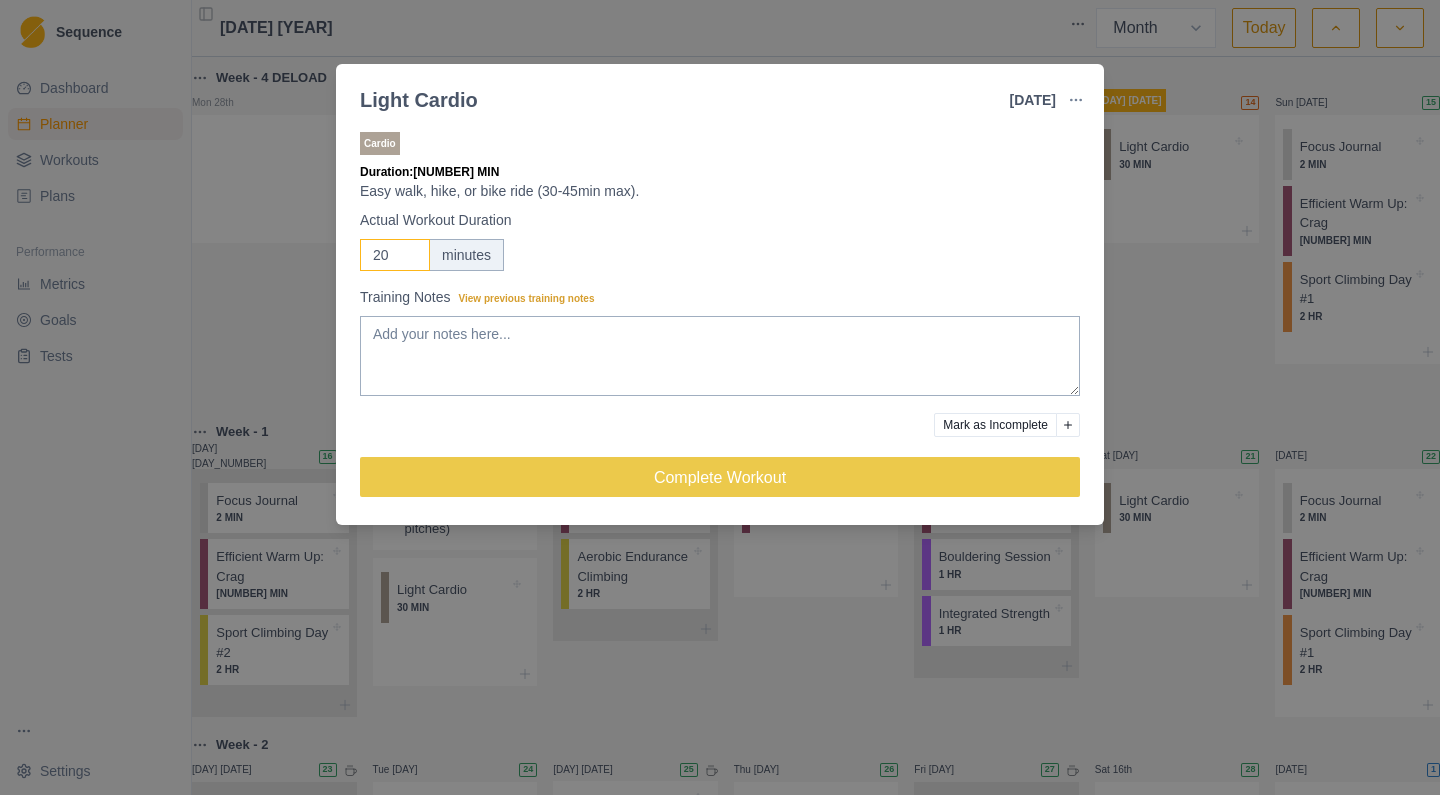 click on "20" at bounding box center (395, 255) 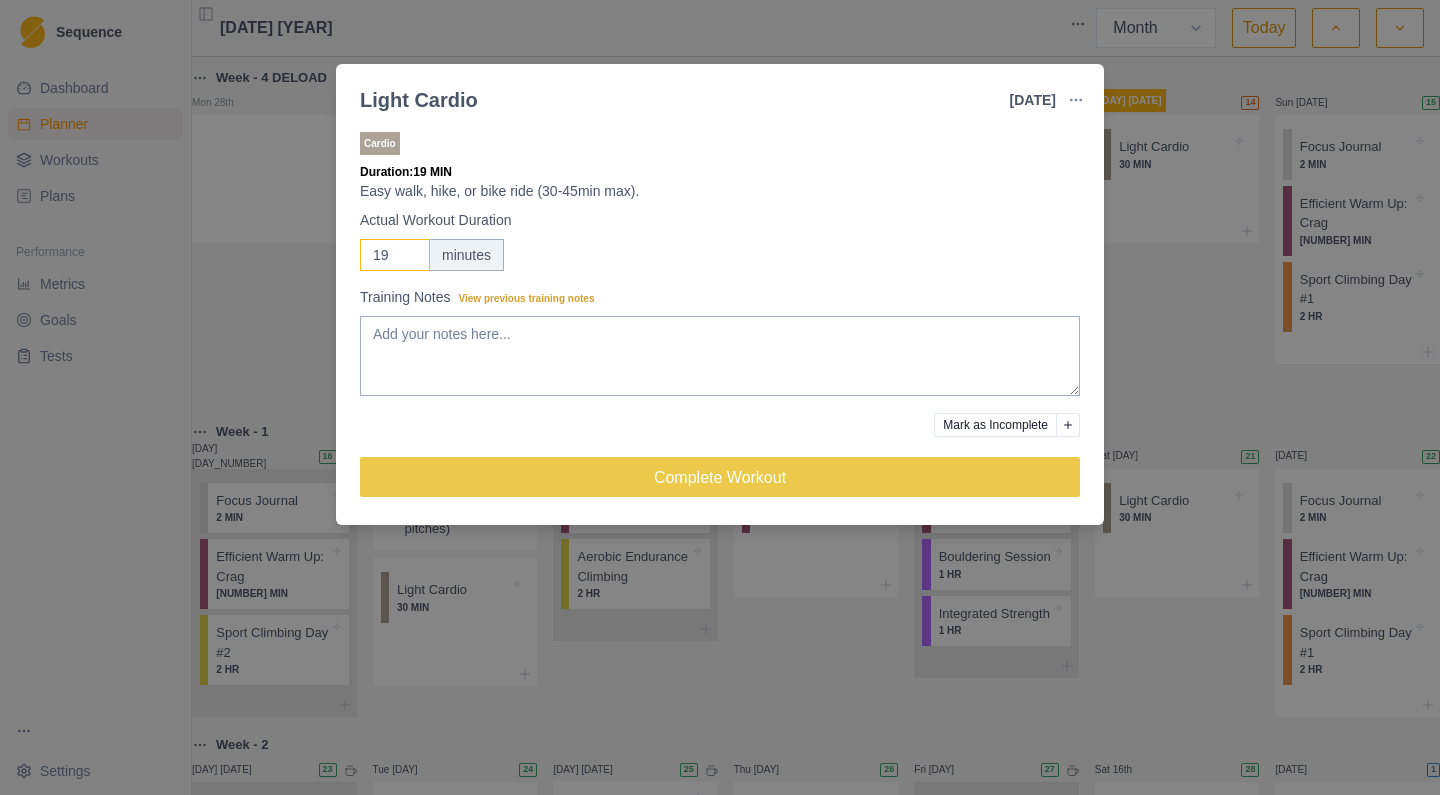 click on "19" at bounding box center [395, 255] 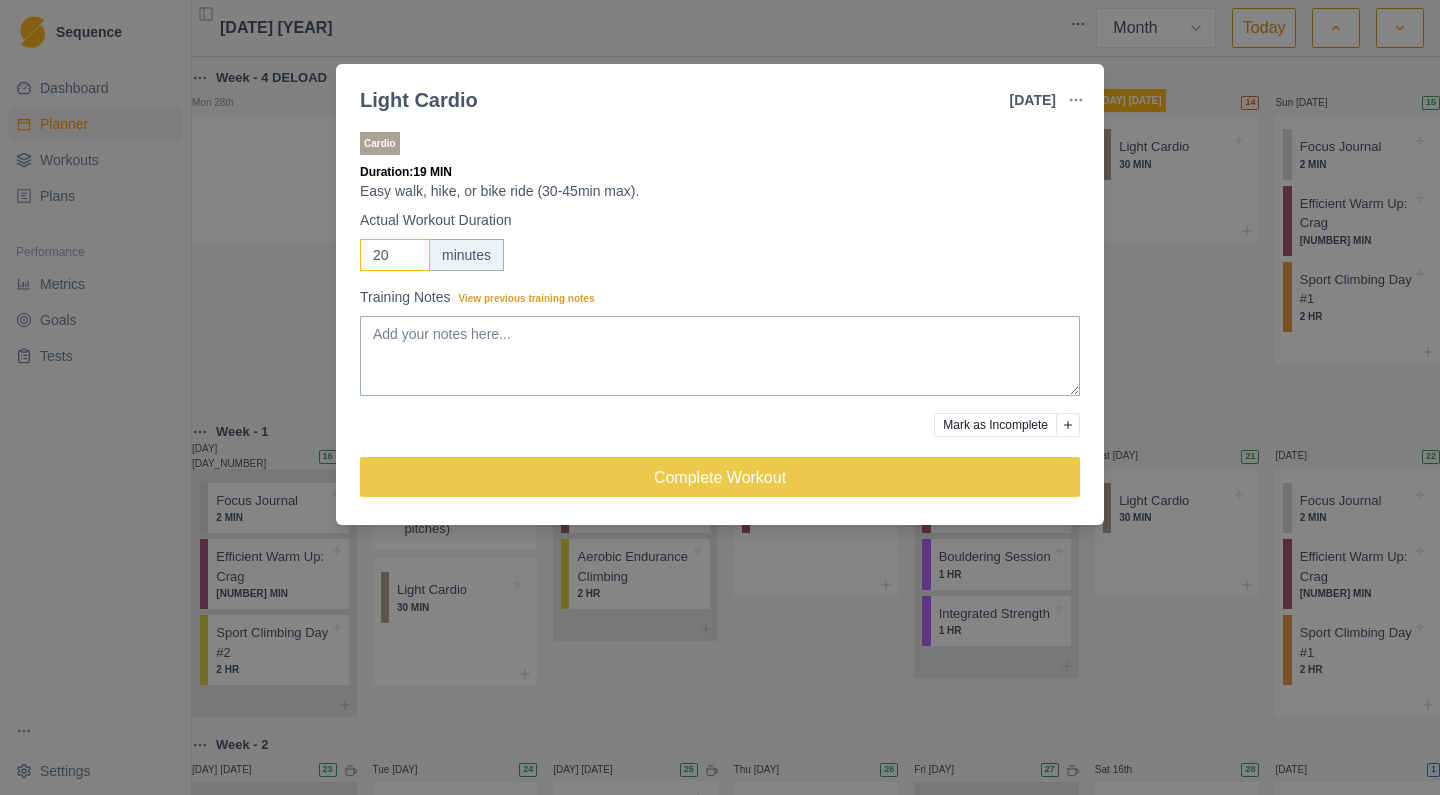 click on "20" at bounding box center (395, 255) 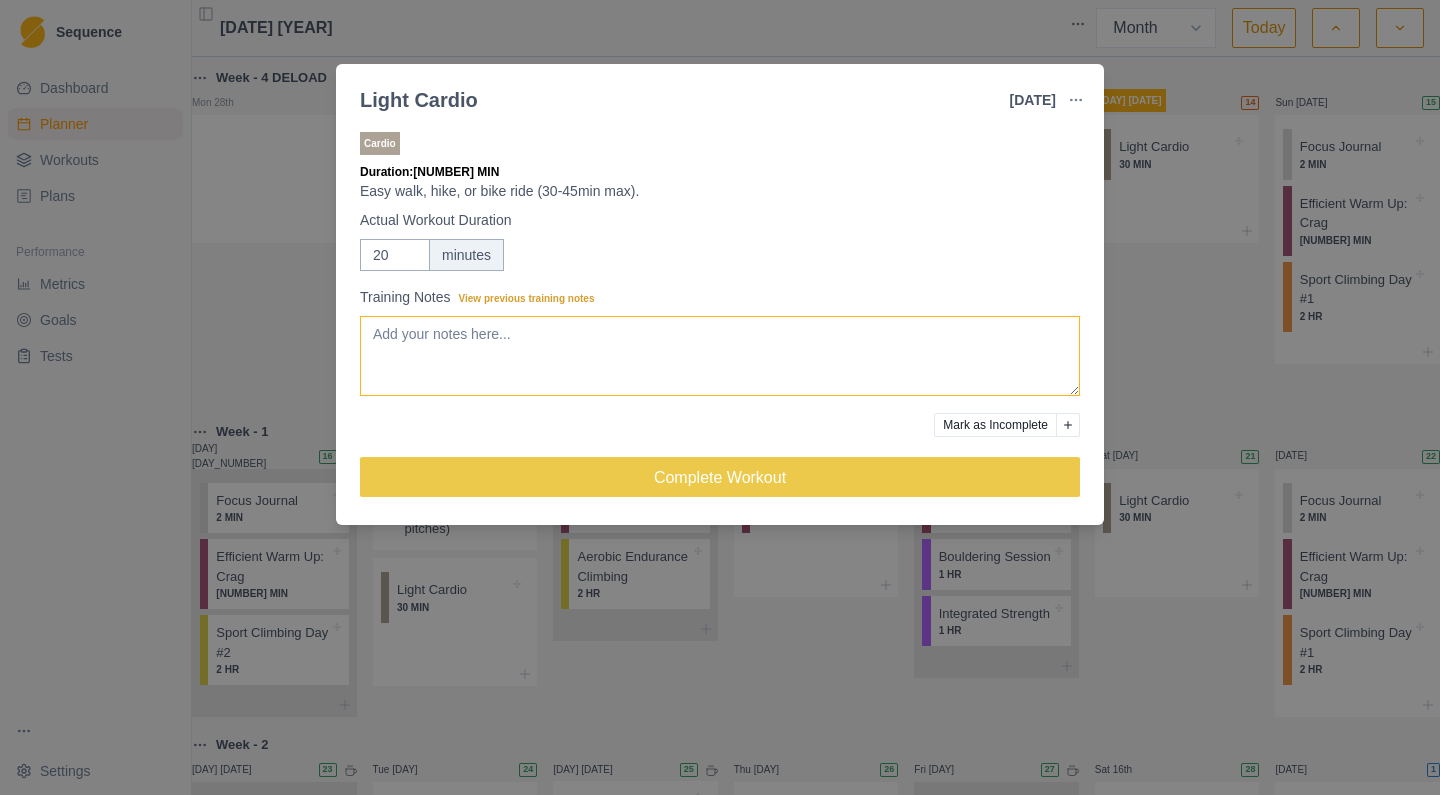 click on "Training Notes View previous training notes" at bounding box center [720, 356] 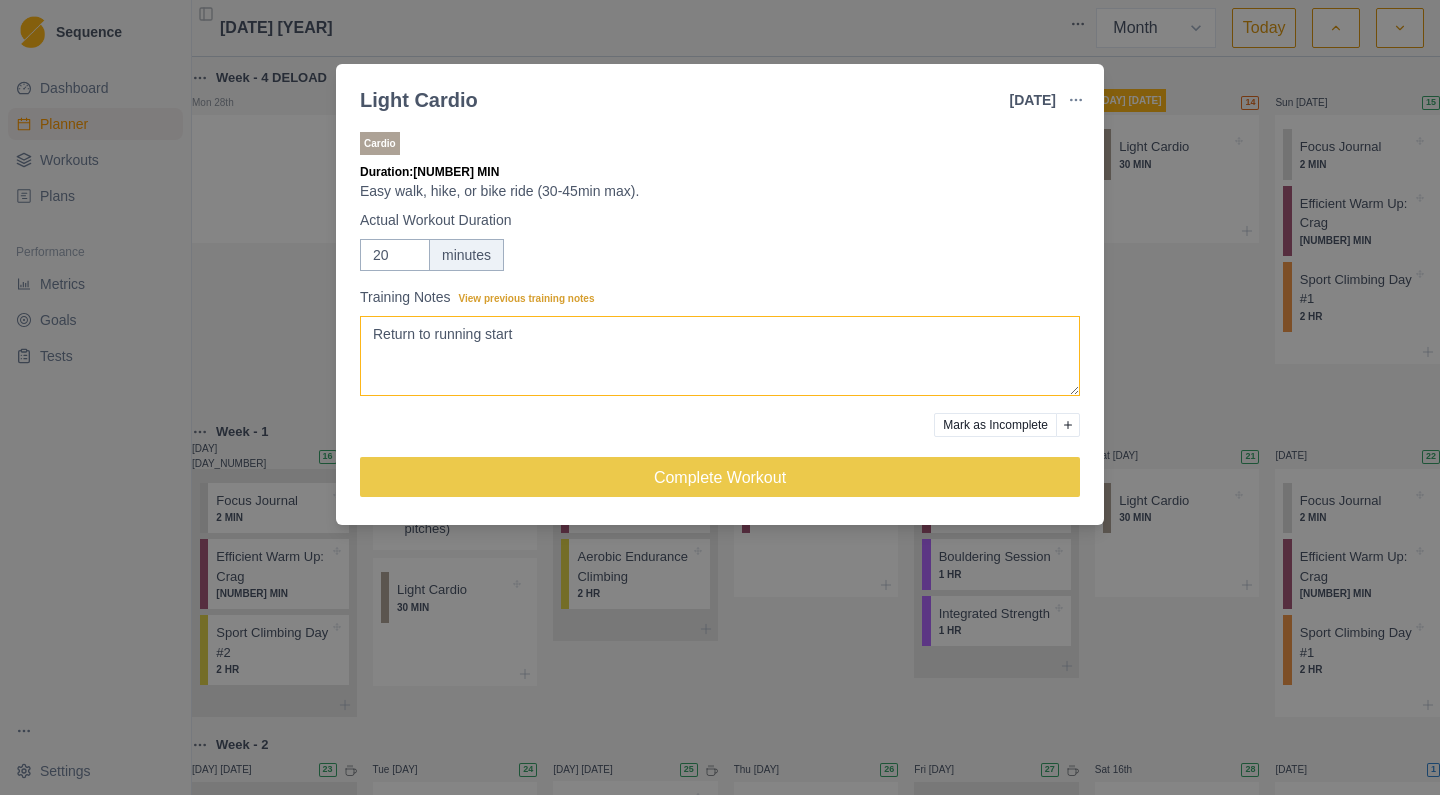 click on "Return to running start" at bounding box center [720, 356] 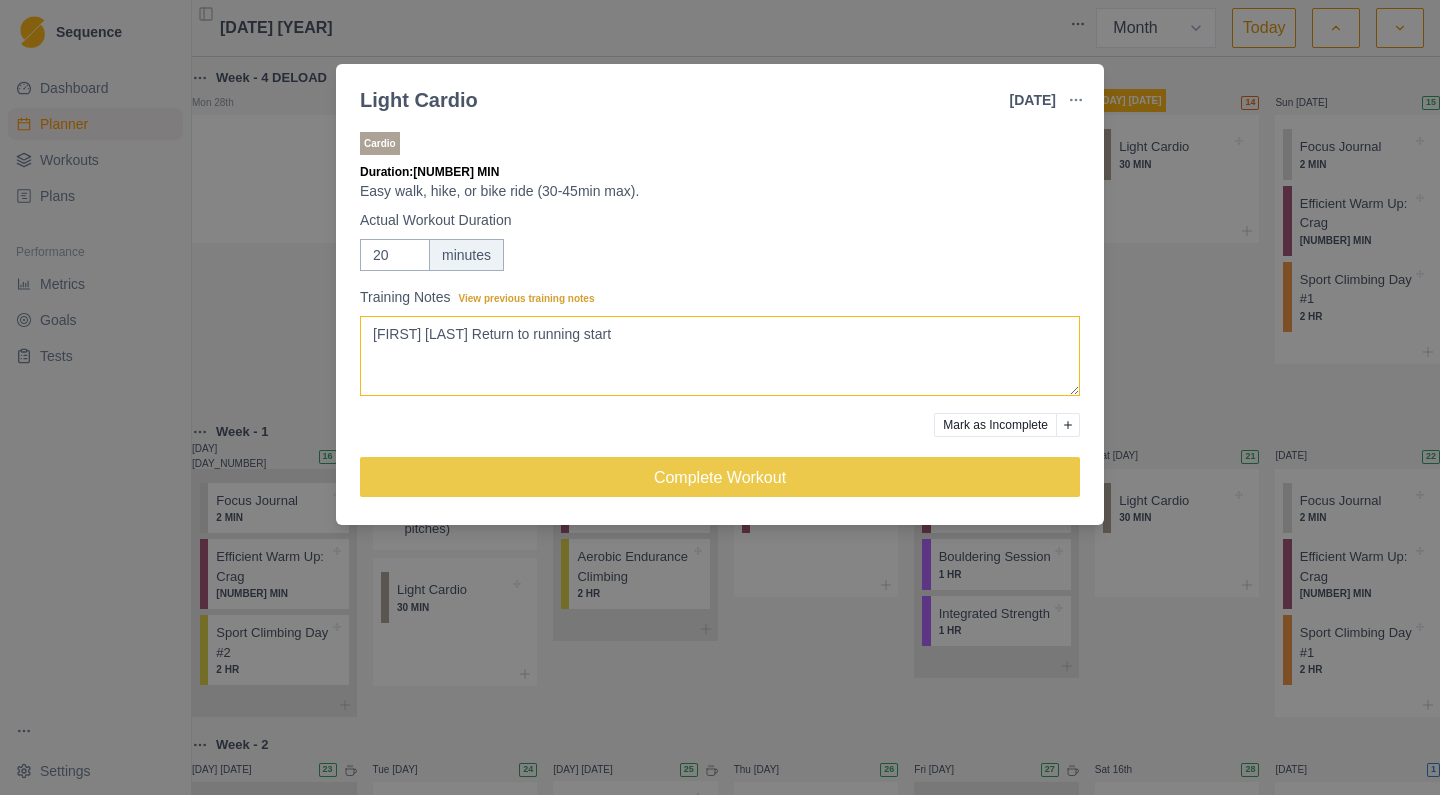 click on "[FIRST] [LAST] Return to running start" at bounding box center [720, 356] 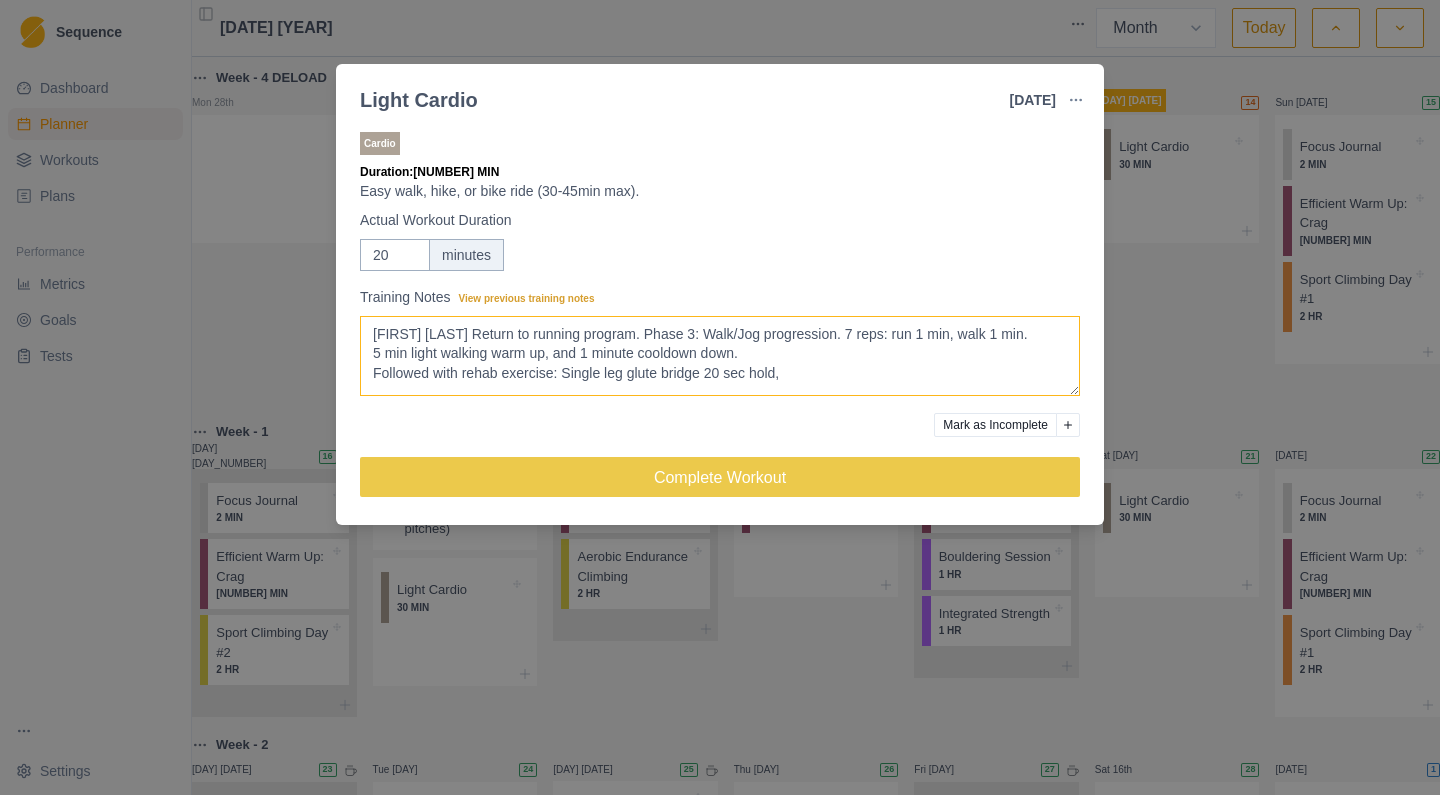 click on "[FIRST] [LAST] Return to running program. Phase 3: Walk/Jog progression. 7 reps: run 1 min, walk 1 min.
5 min light walking warm up, and 1 minute cooldown down.
Followed with rehab exercise: Single leg glute bridge 20 sec hold," at bounding box center [720, 356] 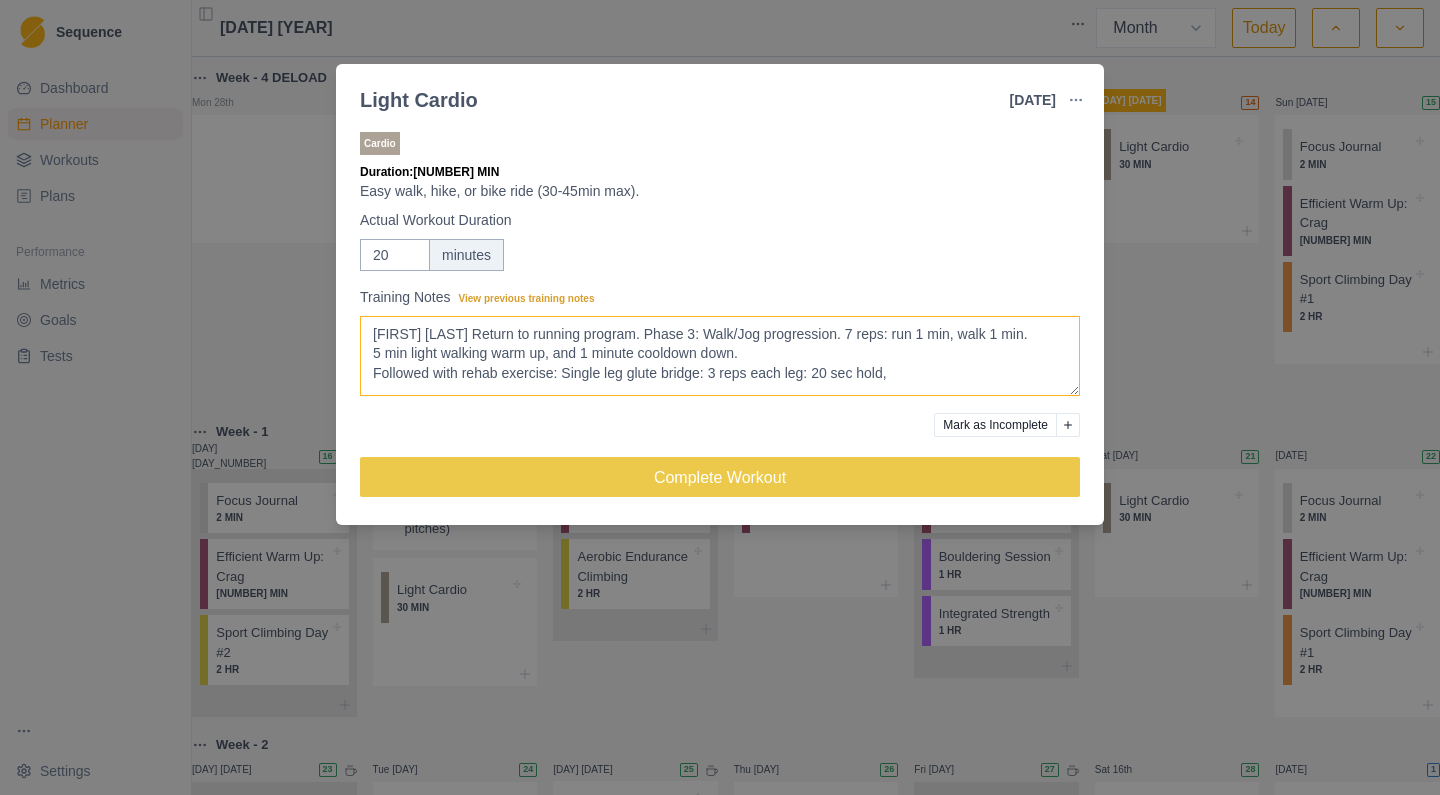 click on "[FIRST] [LAST] Return to running program. Phase 3: Walk/Jog progression. 7 reps: run 1 min, walk 1 min.
5 min light walking warm up, and 1 minute cooldown down.
Followed with rehab exercise: Single leg glute bridge: 3 reps each leg: 20 sec hold," at bounding box center [720, 356] 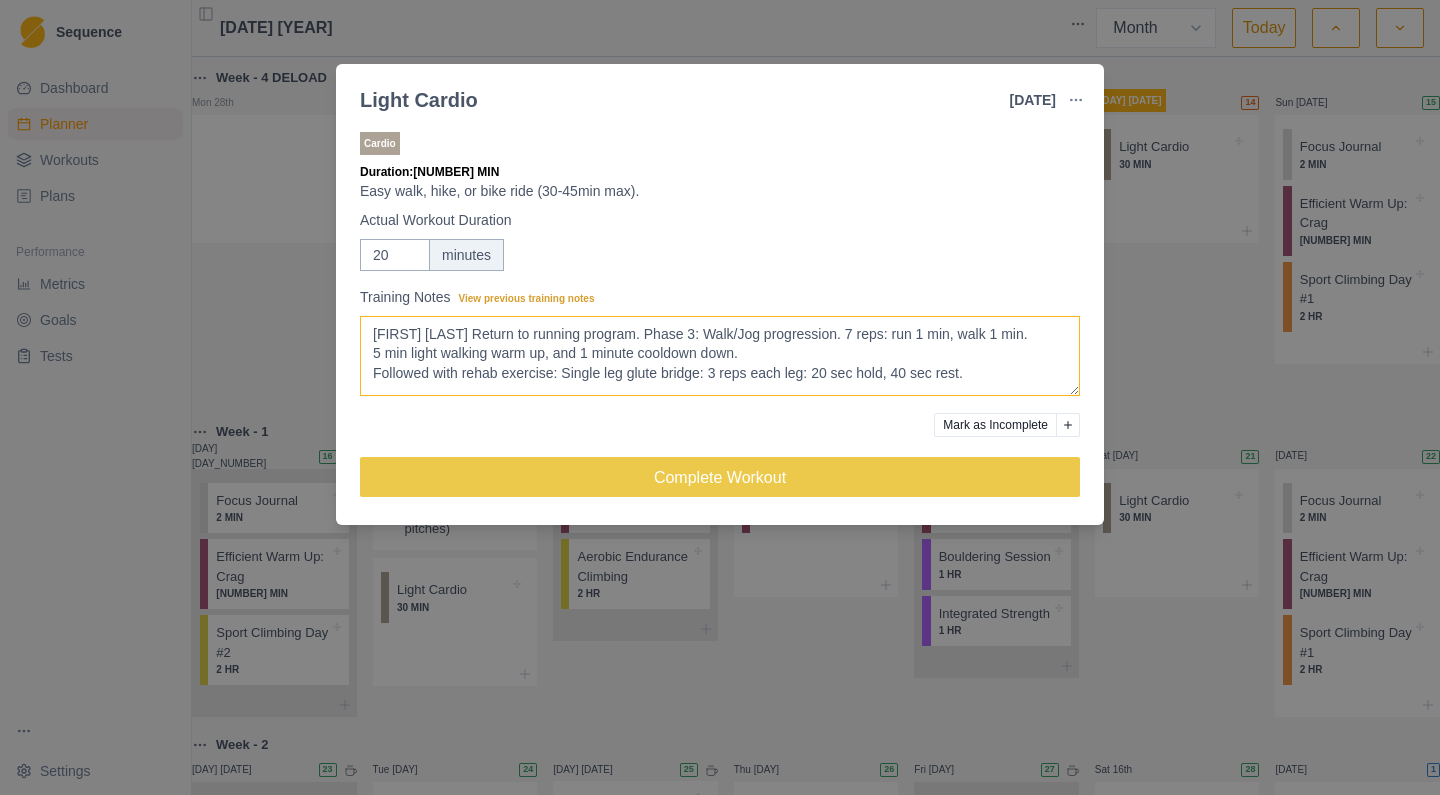 scroll, scrollTop: 5, scrollLeft: 0, axis: vertical 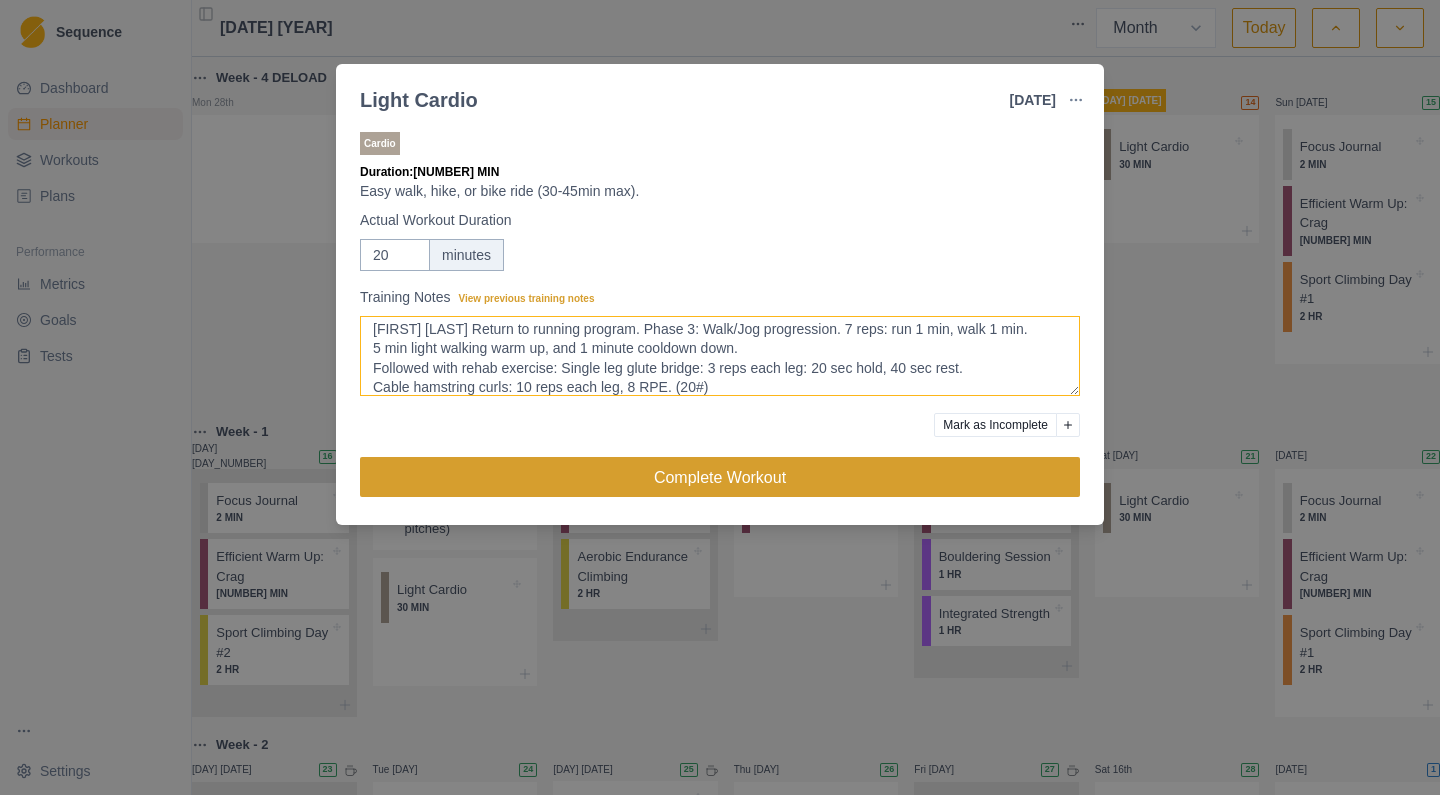 type on "[FIRST] [LAST] Return to running program. Phase 3: Walk/Jog progression. 7 reps: run 1 min, walk 1 min.
5 min light walking warm up, and 1 minute cooldown down.
Followed with rehab exercise: Single leg glute bridge: 3 reps each leg: 20 sec hold, 40 sec rest.
Cable hamstring curls: 10 reps each leg, 8 RPE. (20#)" 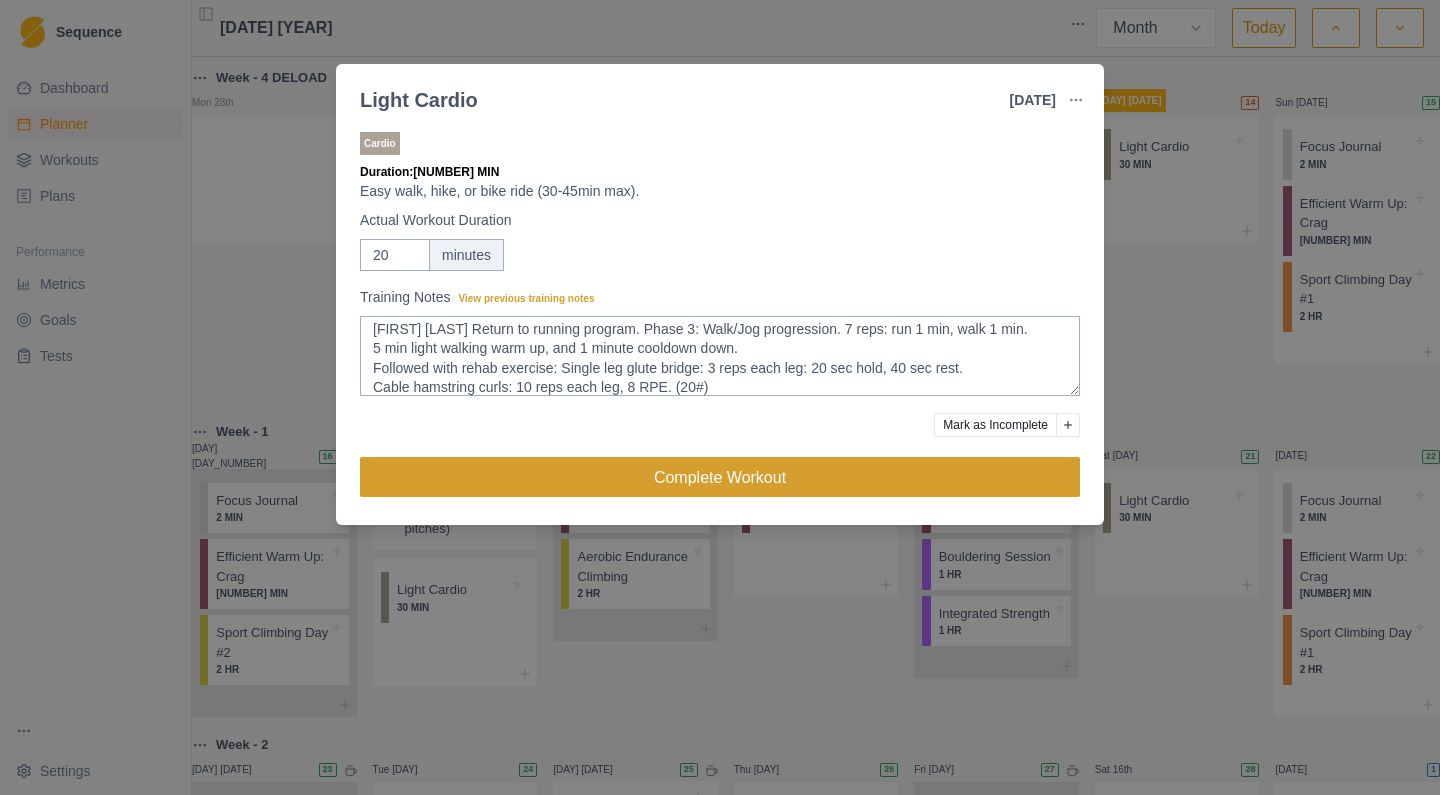click on "Complete Workout" at bounding box center [720, 477] 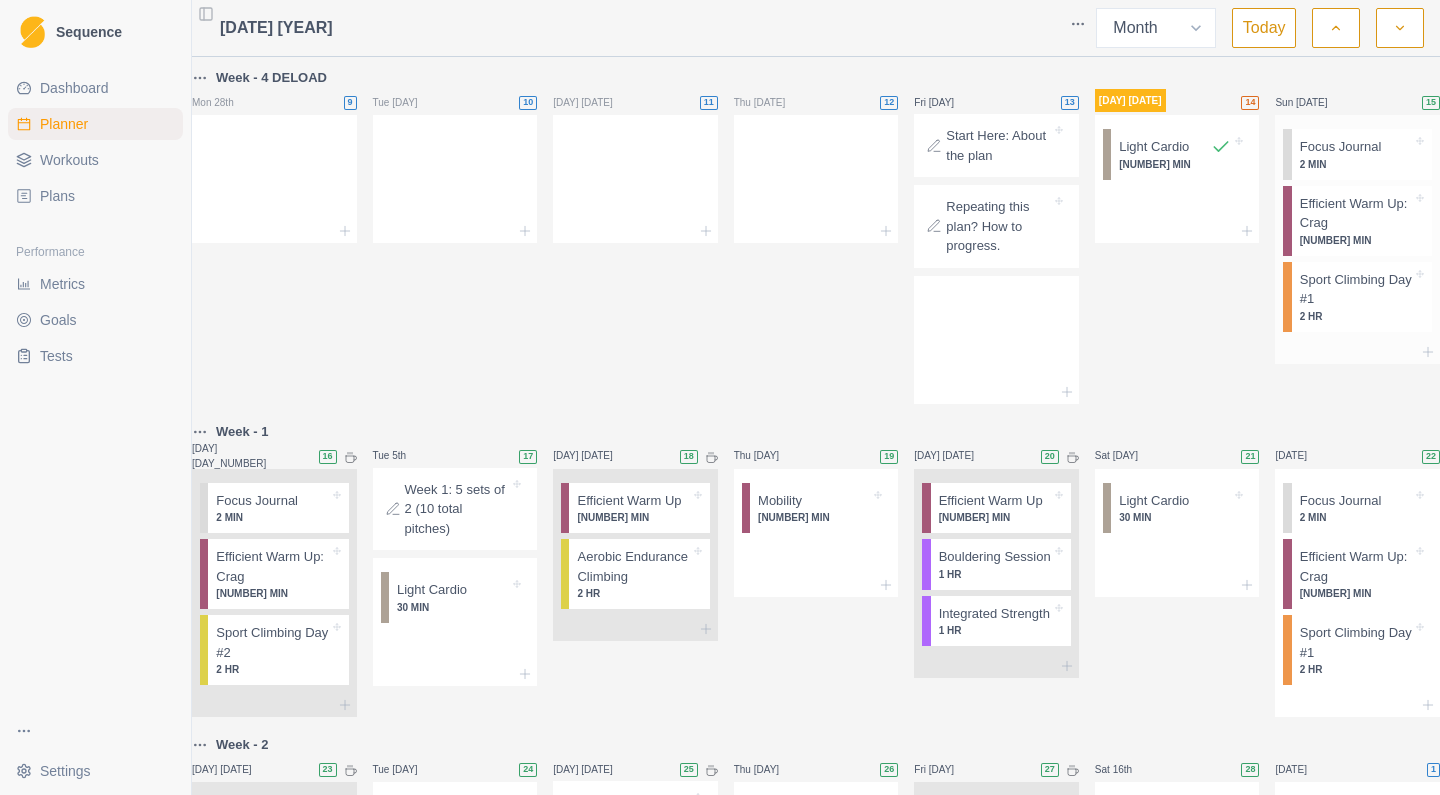click on "2 MIN" at bounding box center [1356, 164] 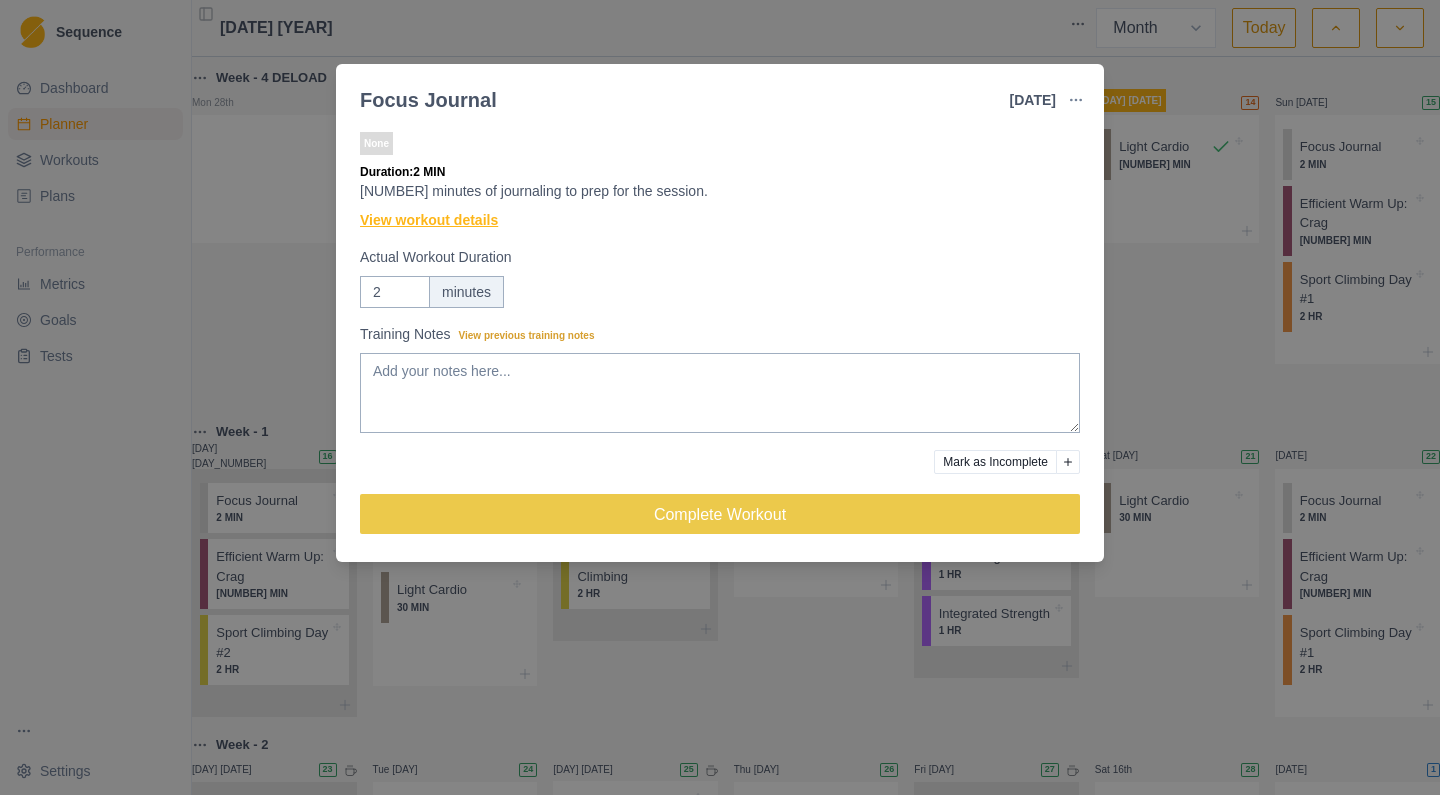 click on "View workout details" at bounding box center [429, 220] 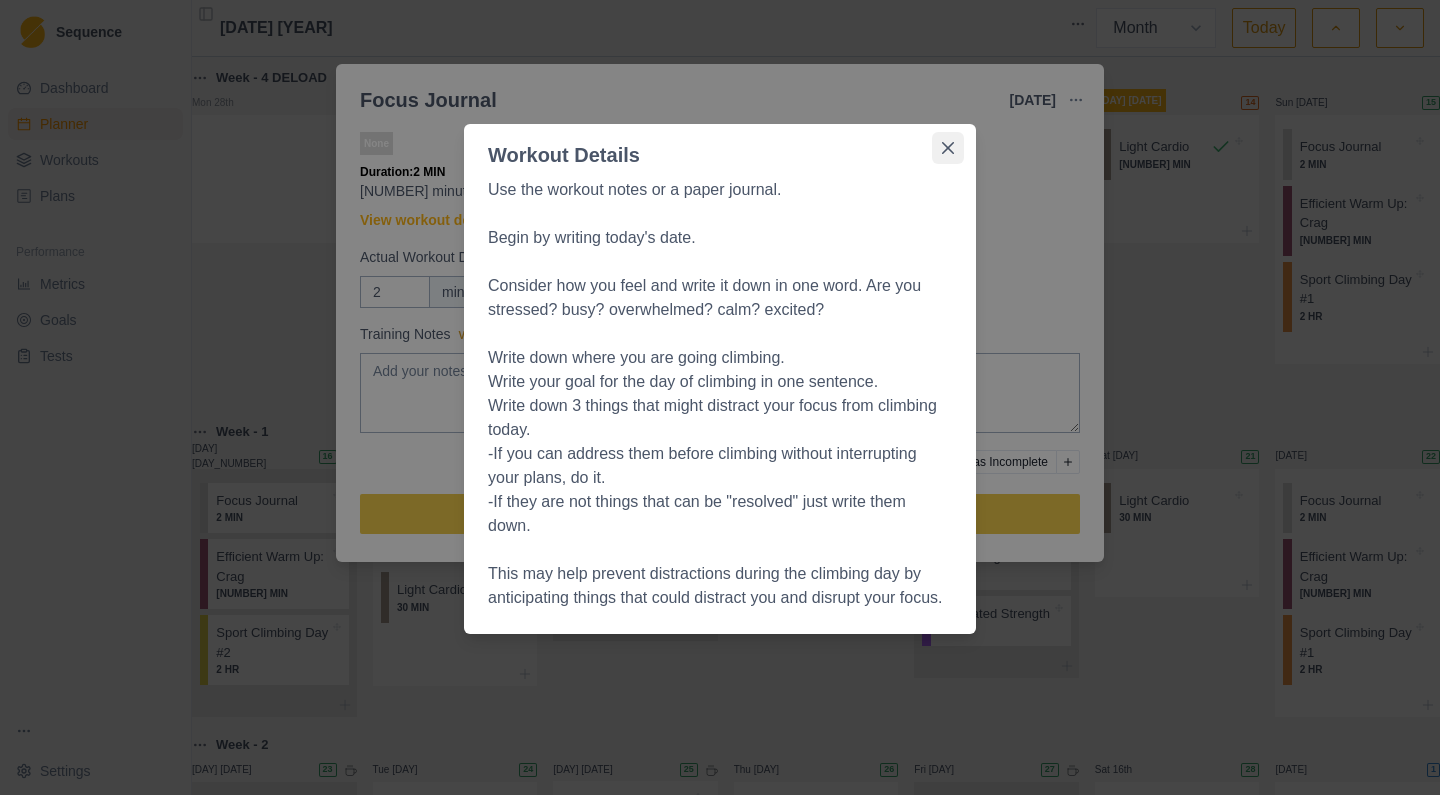 click at bounding box center (948, 148) 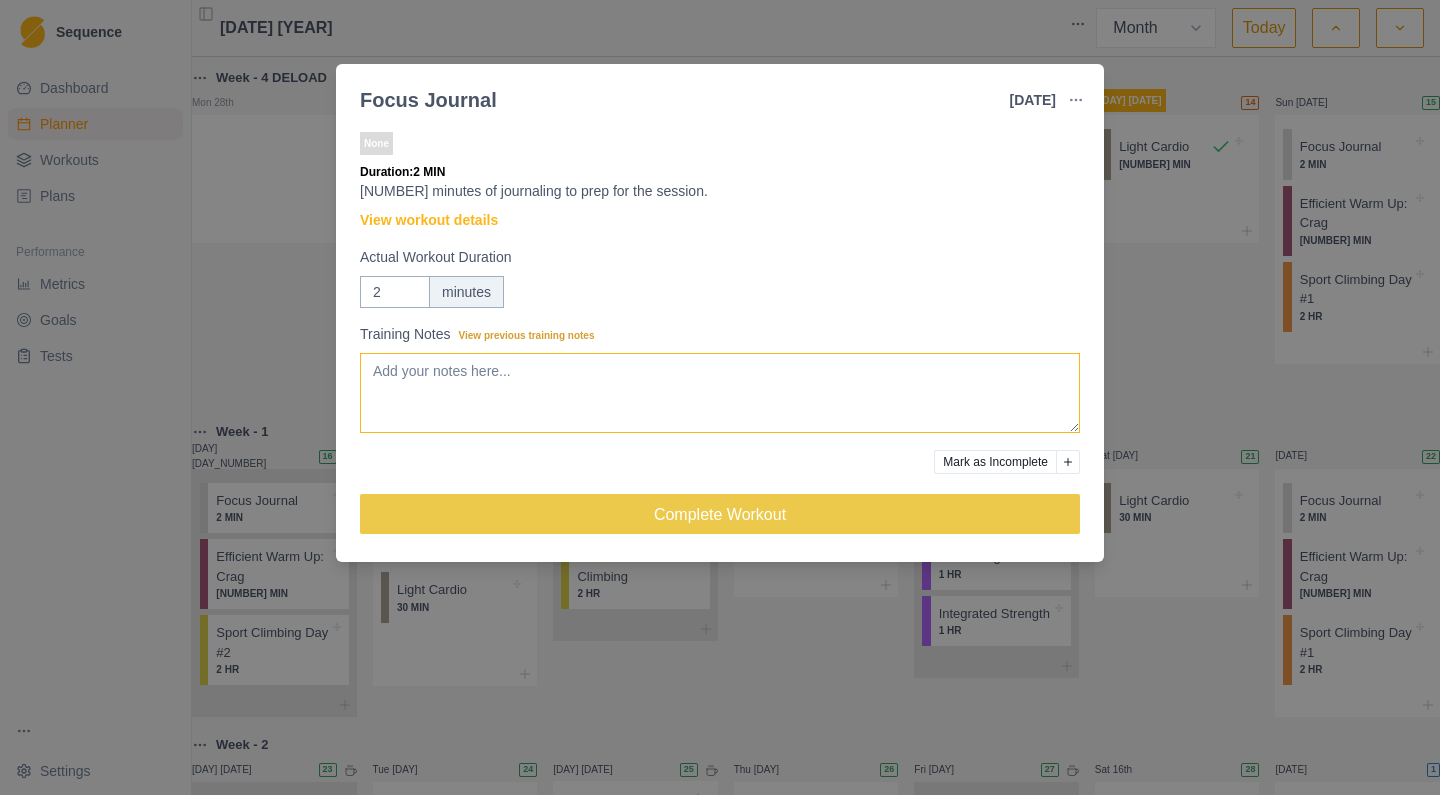click on "Training Notes View previous training notes" at bounding box center (720, 393) 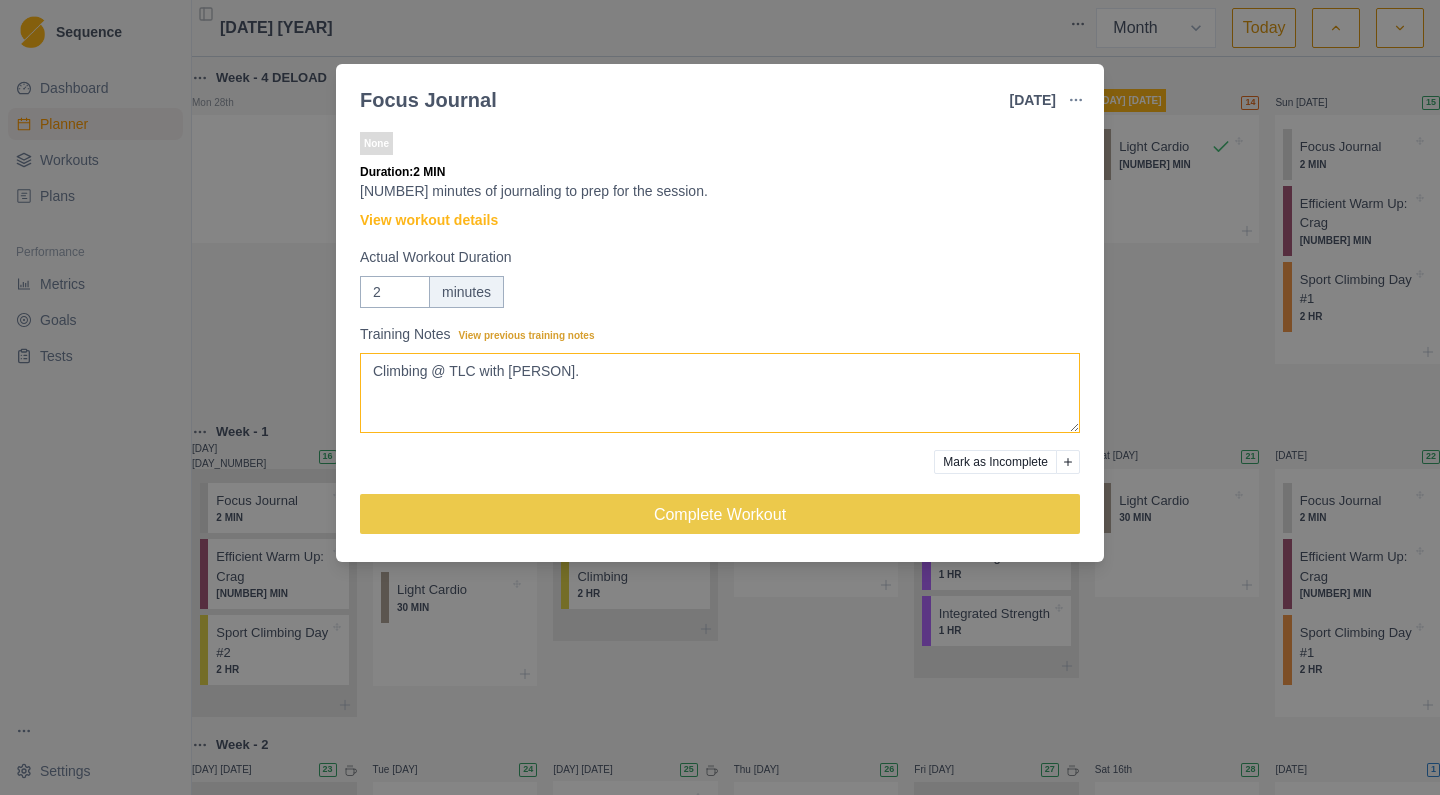 type on "Climbing @ TLC with [PERSON]." 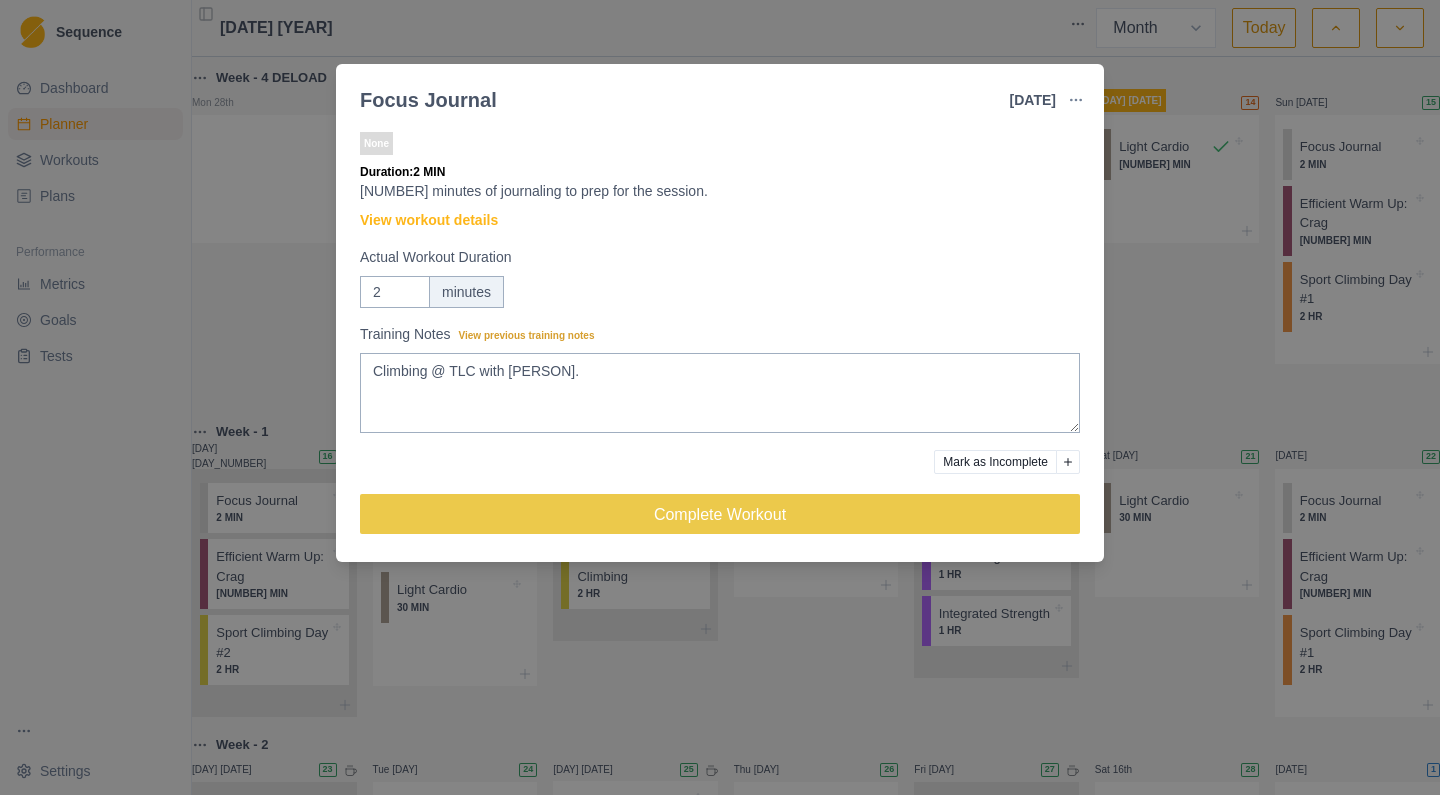 click on "Focus Journal 3 Aug 2025 Link To Goal View Workout Metrics Edit Original Workout Reschedule Workout Remove From Schedule None Duration:  2 MIN 2 minutes of journaling to prep for the session. View workout details Actual Workout Duration 2 minutes Training Notes View previous training notes Climbing @ TLC with [PERSON]. Mark as Incomplete Complete Workout" at bounding box center [720, 397] 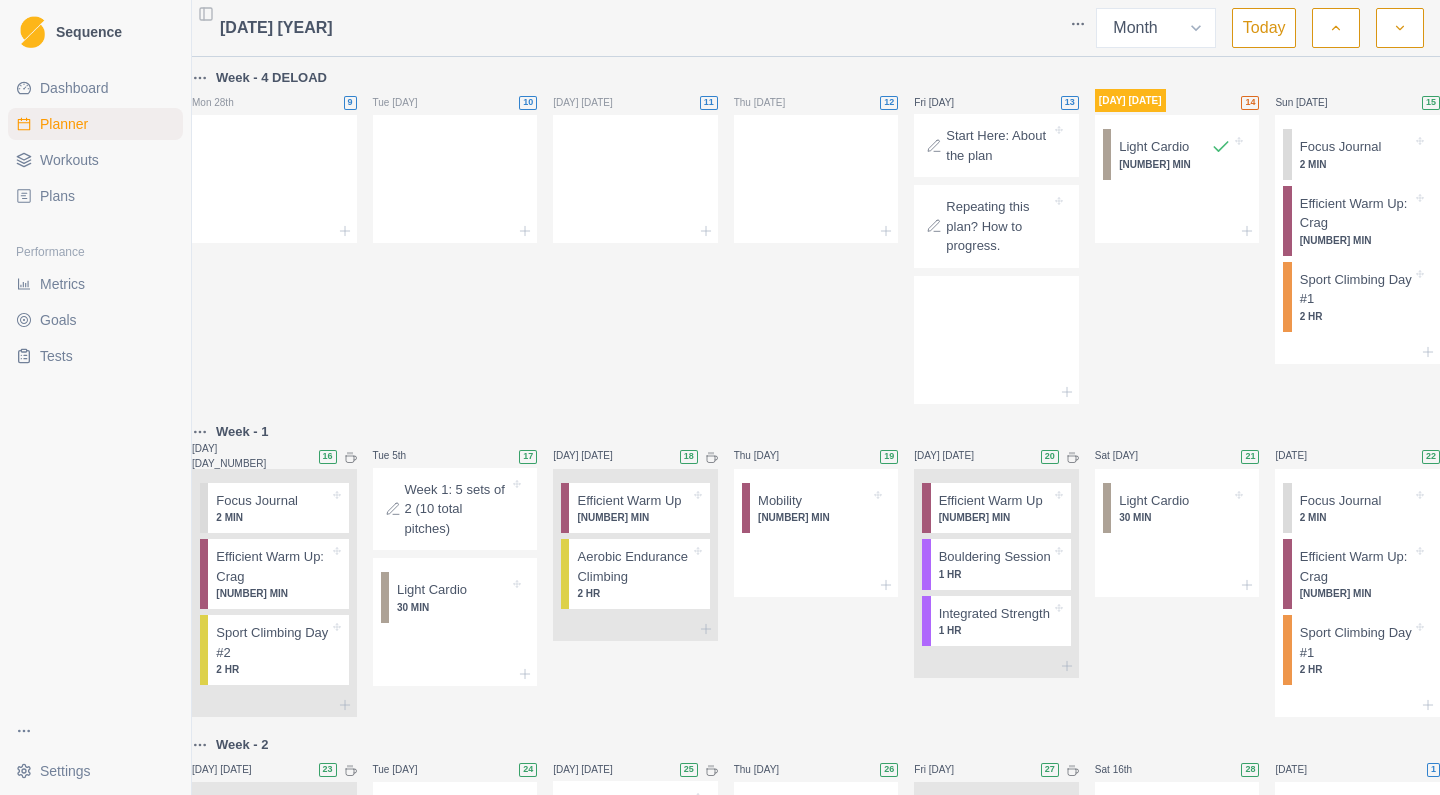 click on "Sport Climbing Day #1" at bounding box center [1356, 289] 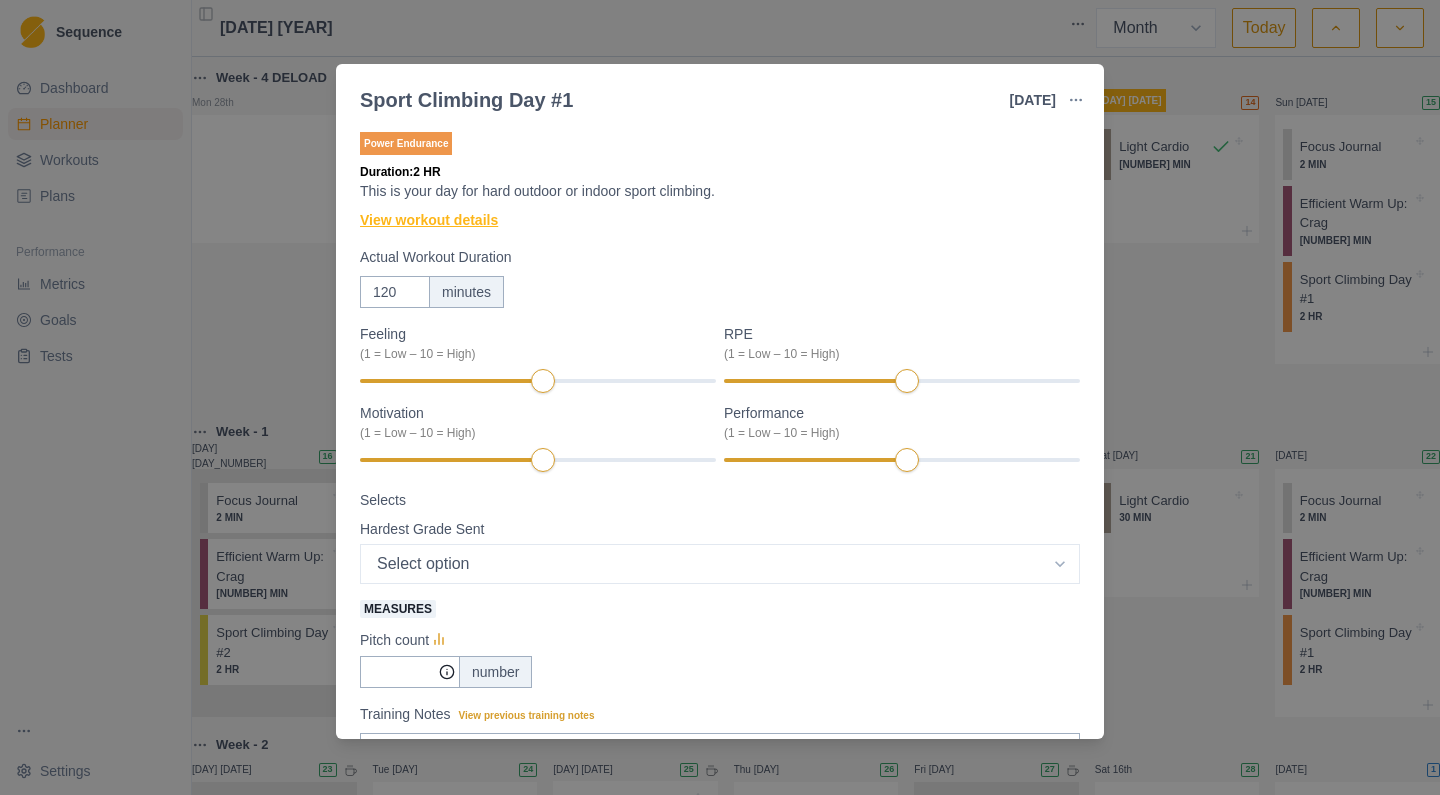 click on "View workout details" at bounding box center (429, 220) 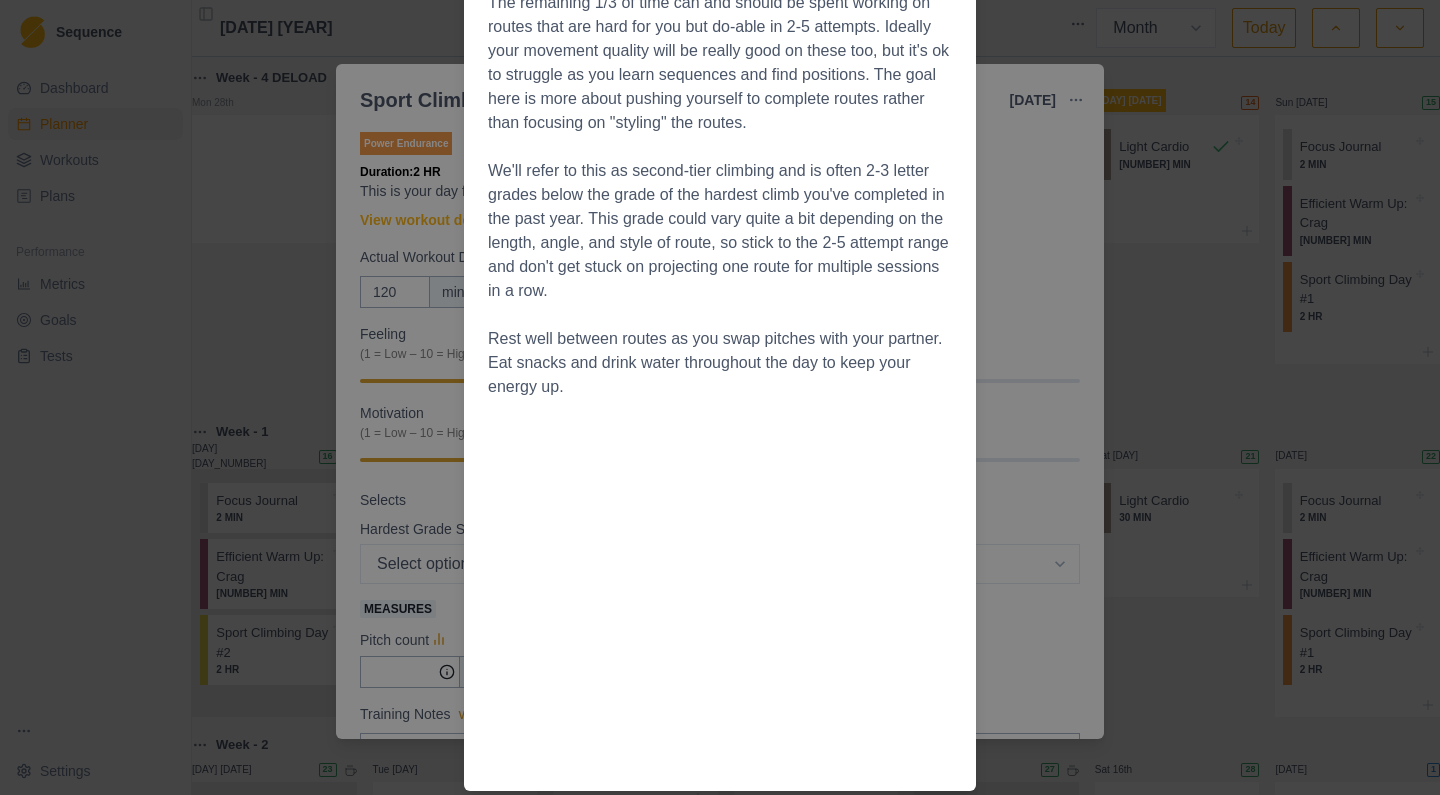 scroll, scrollTop: 0, scrollLeft: 0, axis: both 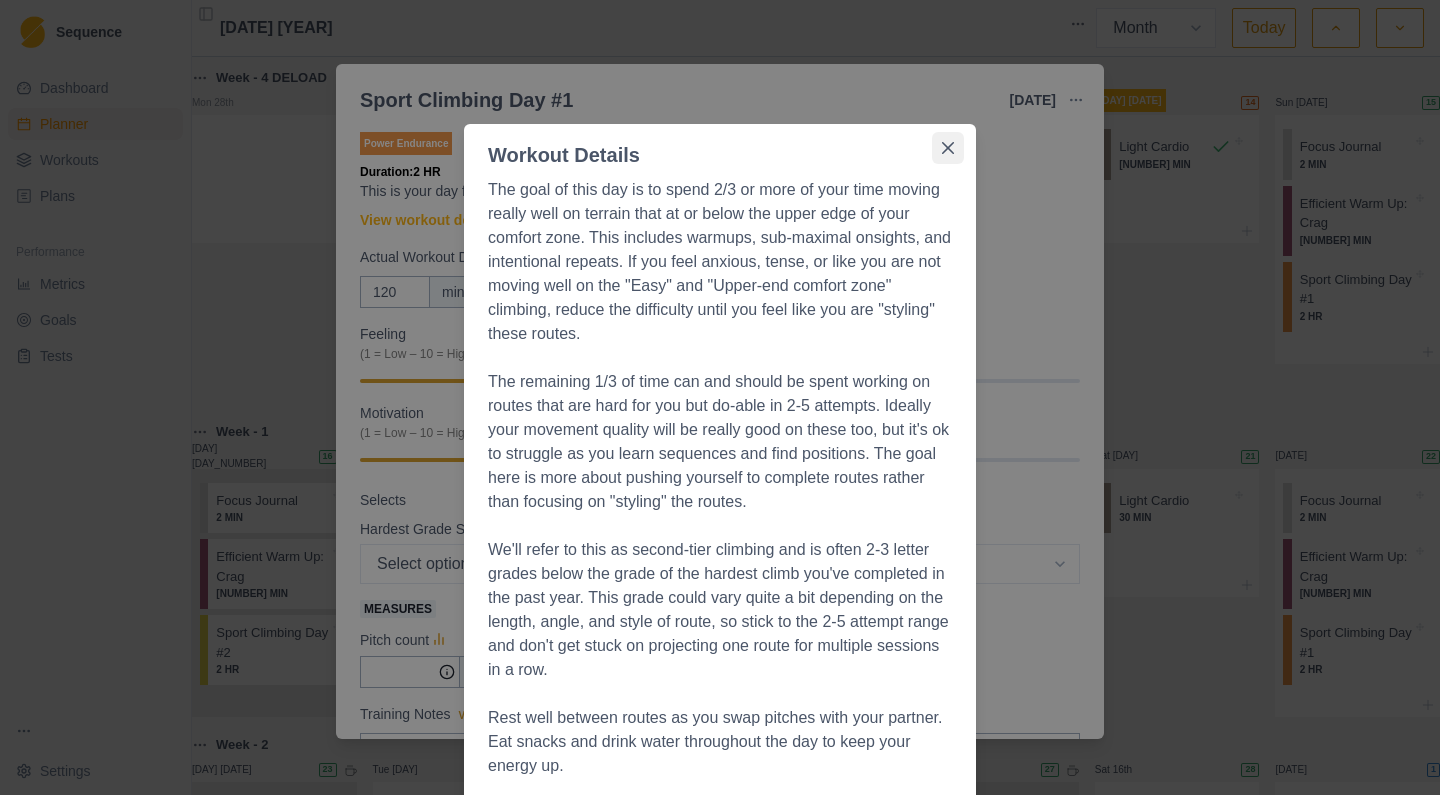 click 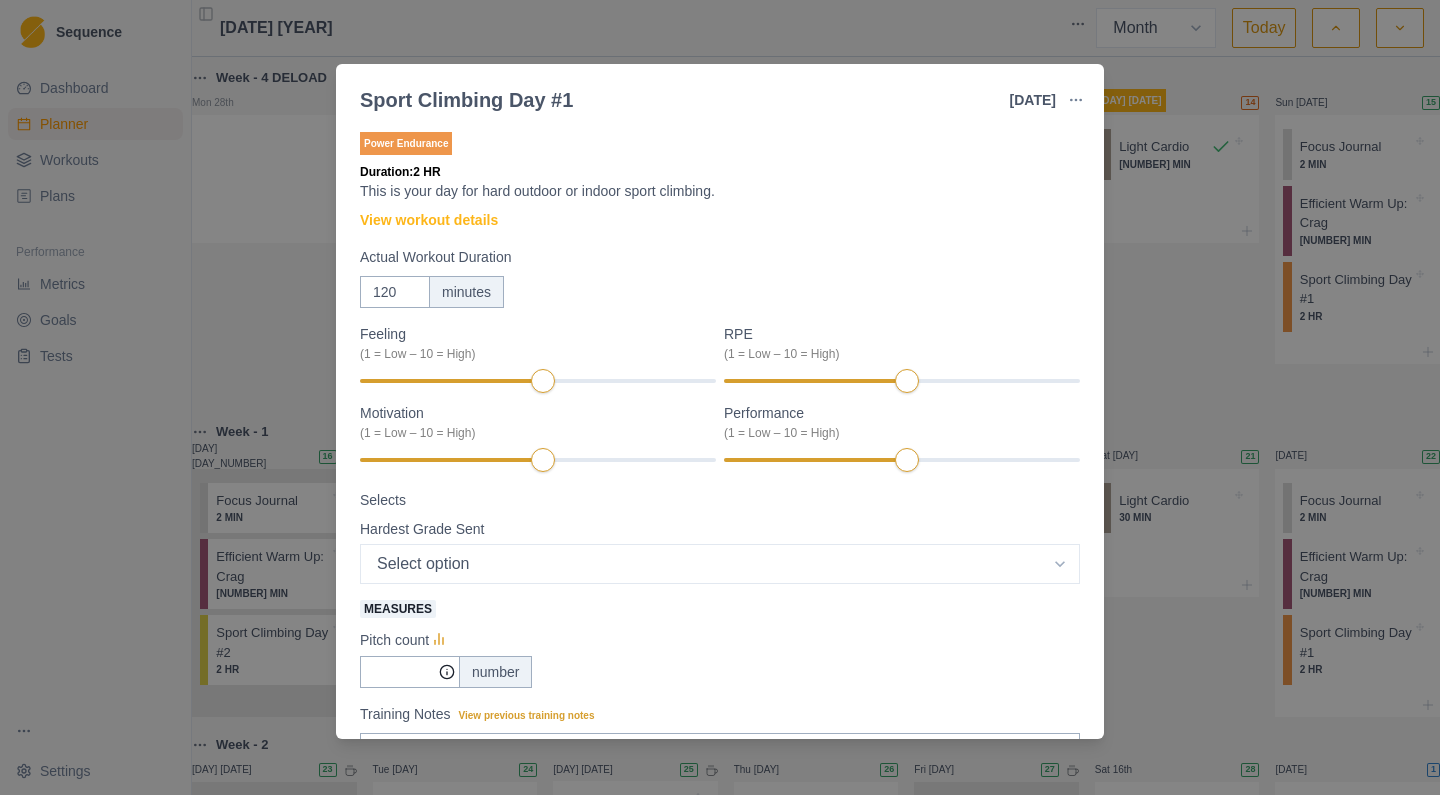 scroll, scrollTop: 0, scrollLeft: 0, axis: both 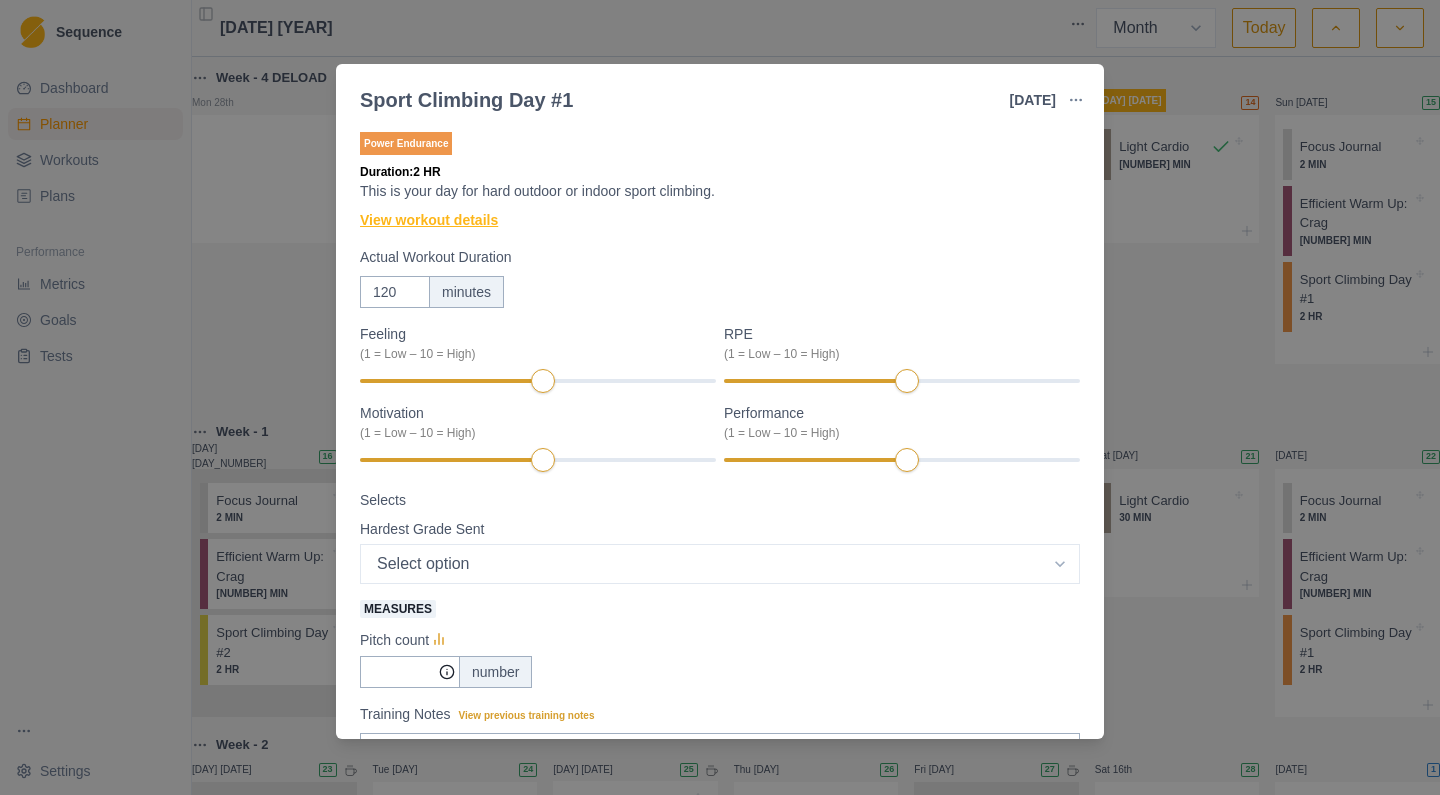 click on "View workout details" at bounding box center (429, 220) 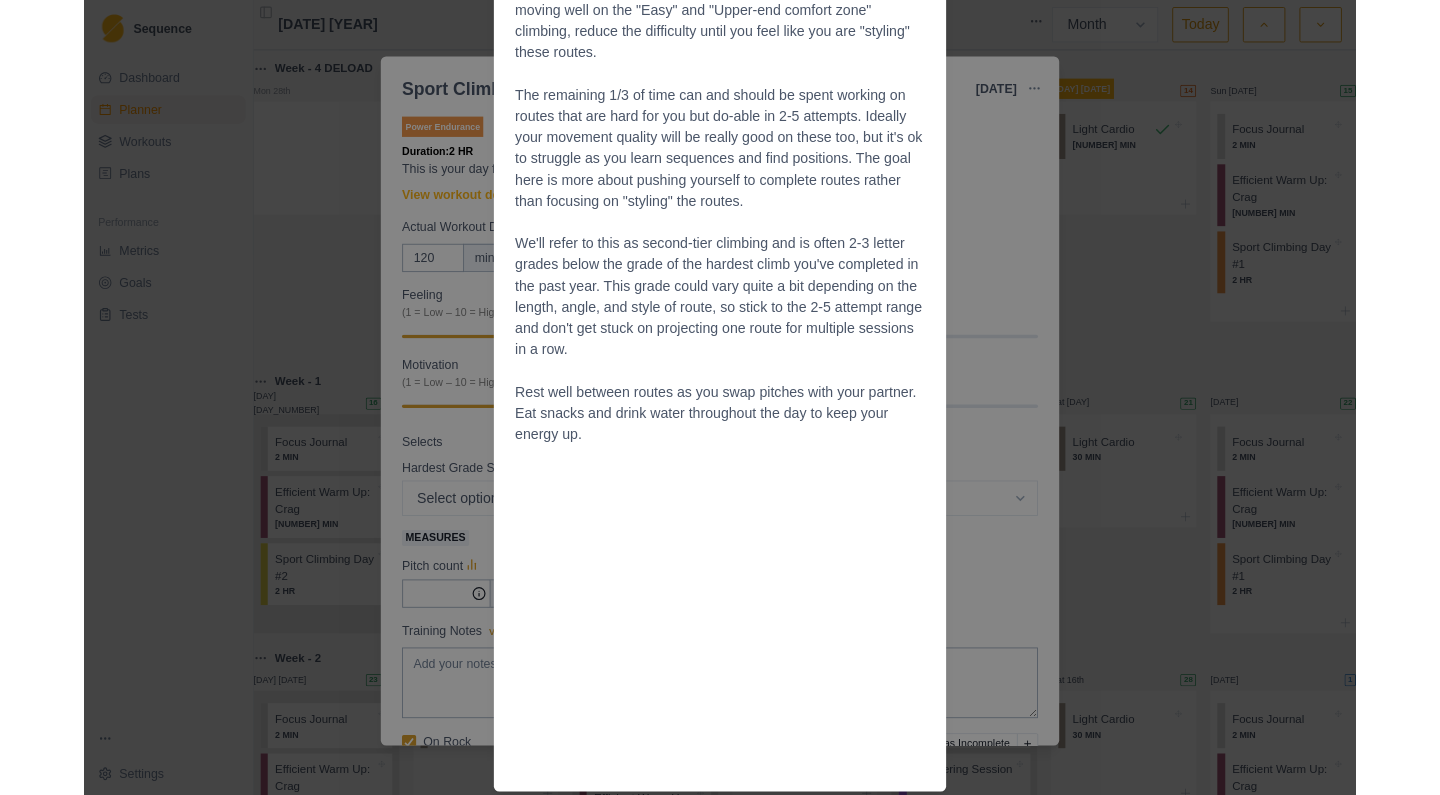scroll, scrollTop: 0, scrollLeft: 0, axis: both 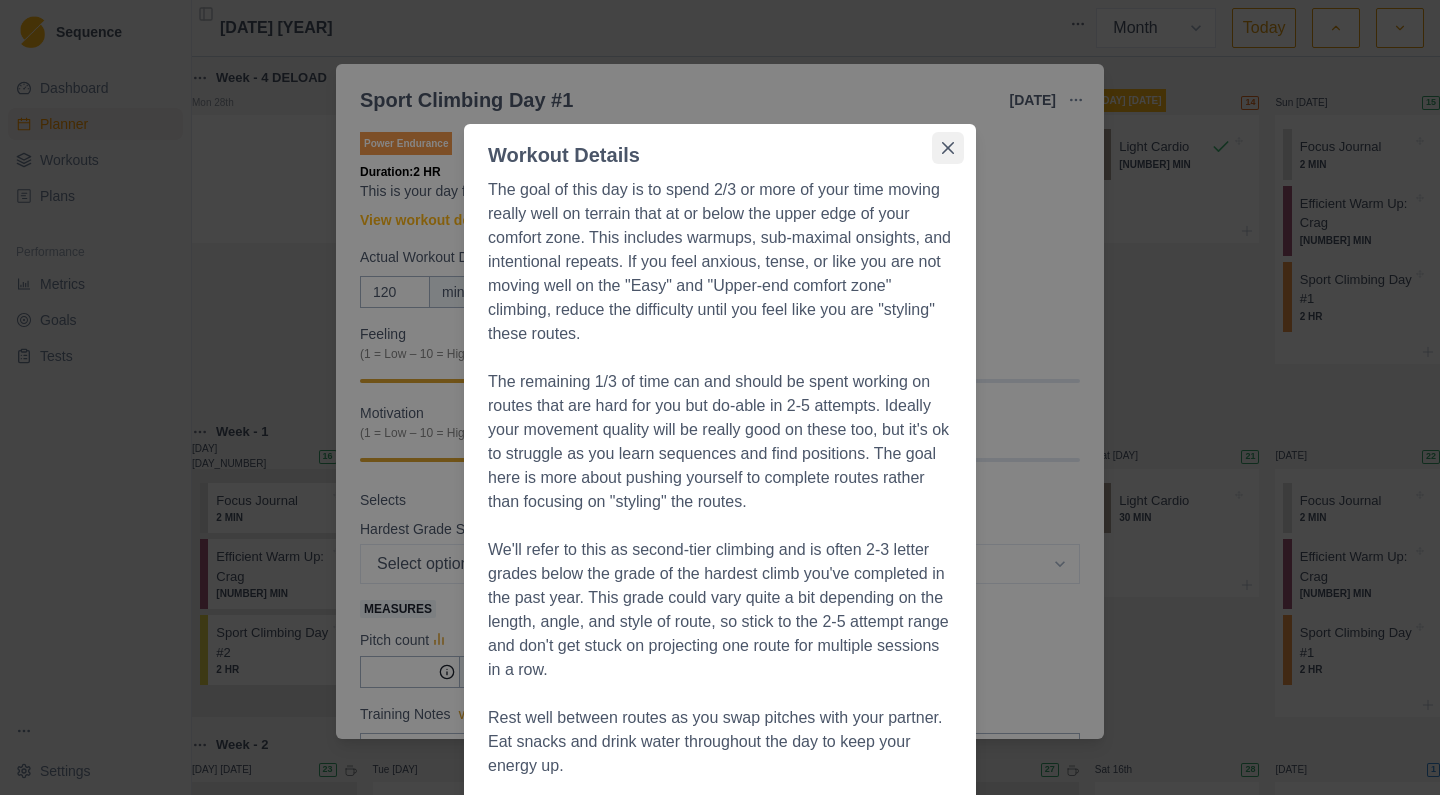 click 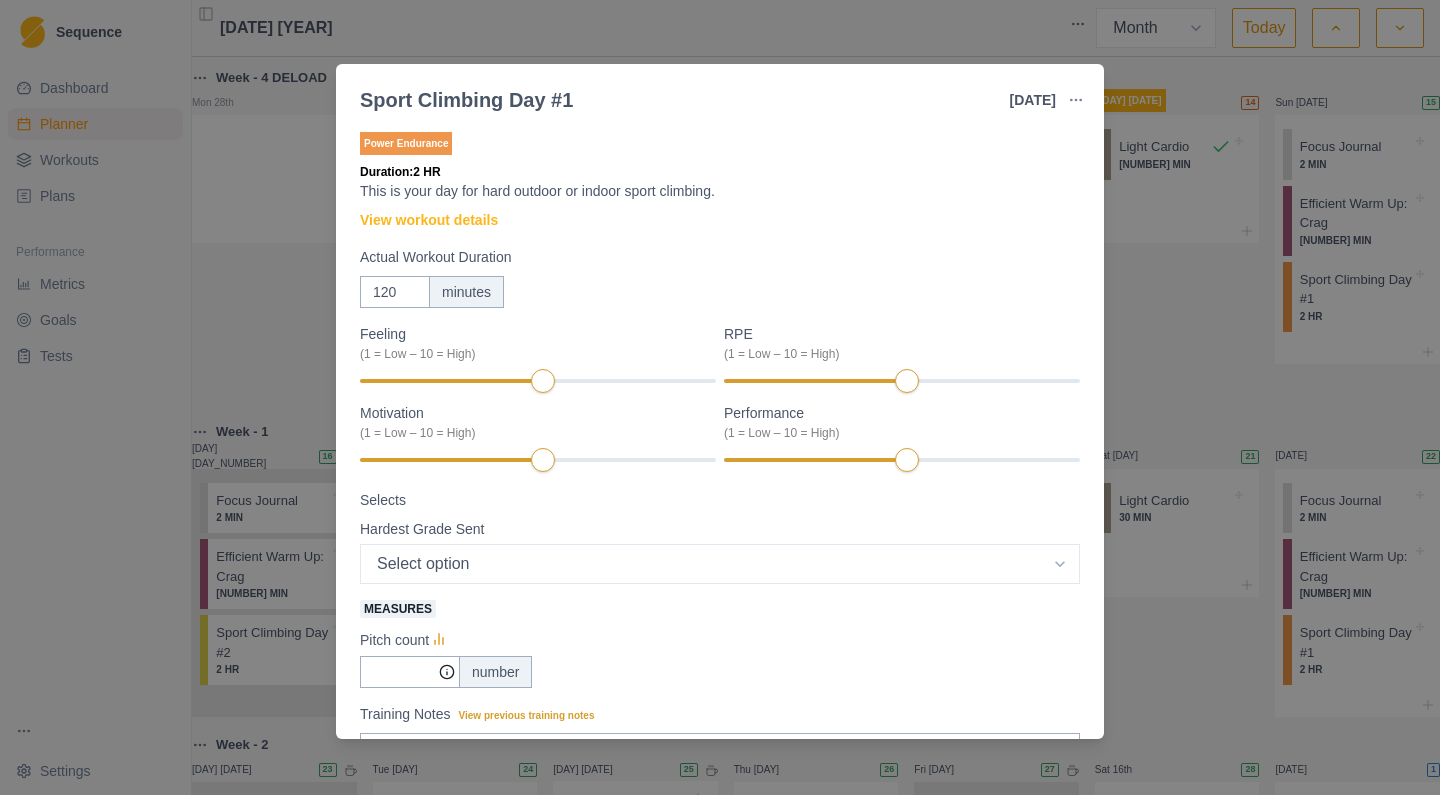 scroll, scrollTop: 0, scrollLeft: 0, axis: both 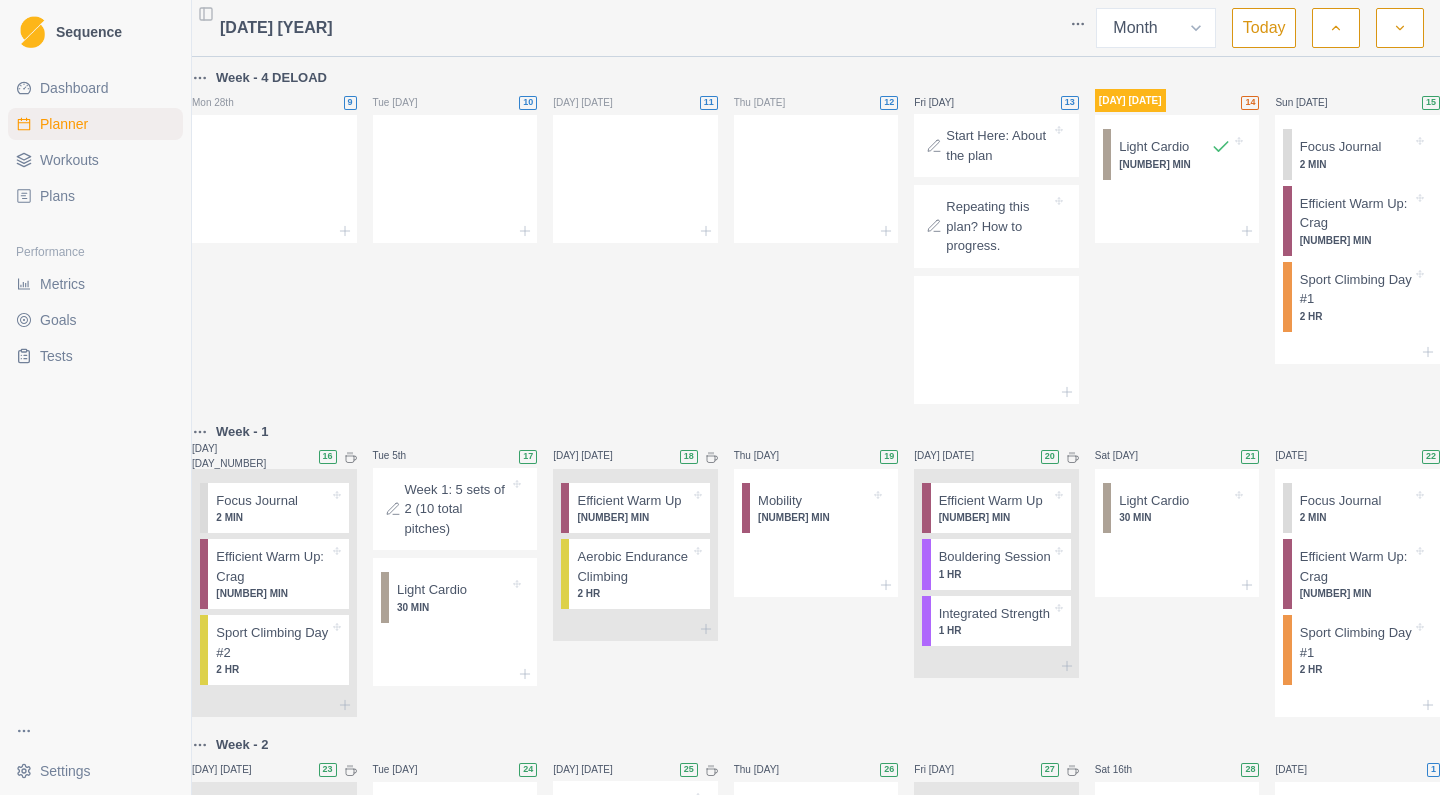 click on "Focus Journal" at bounding box center [1341, 147] 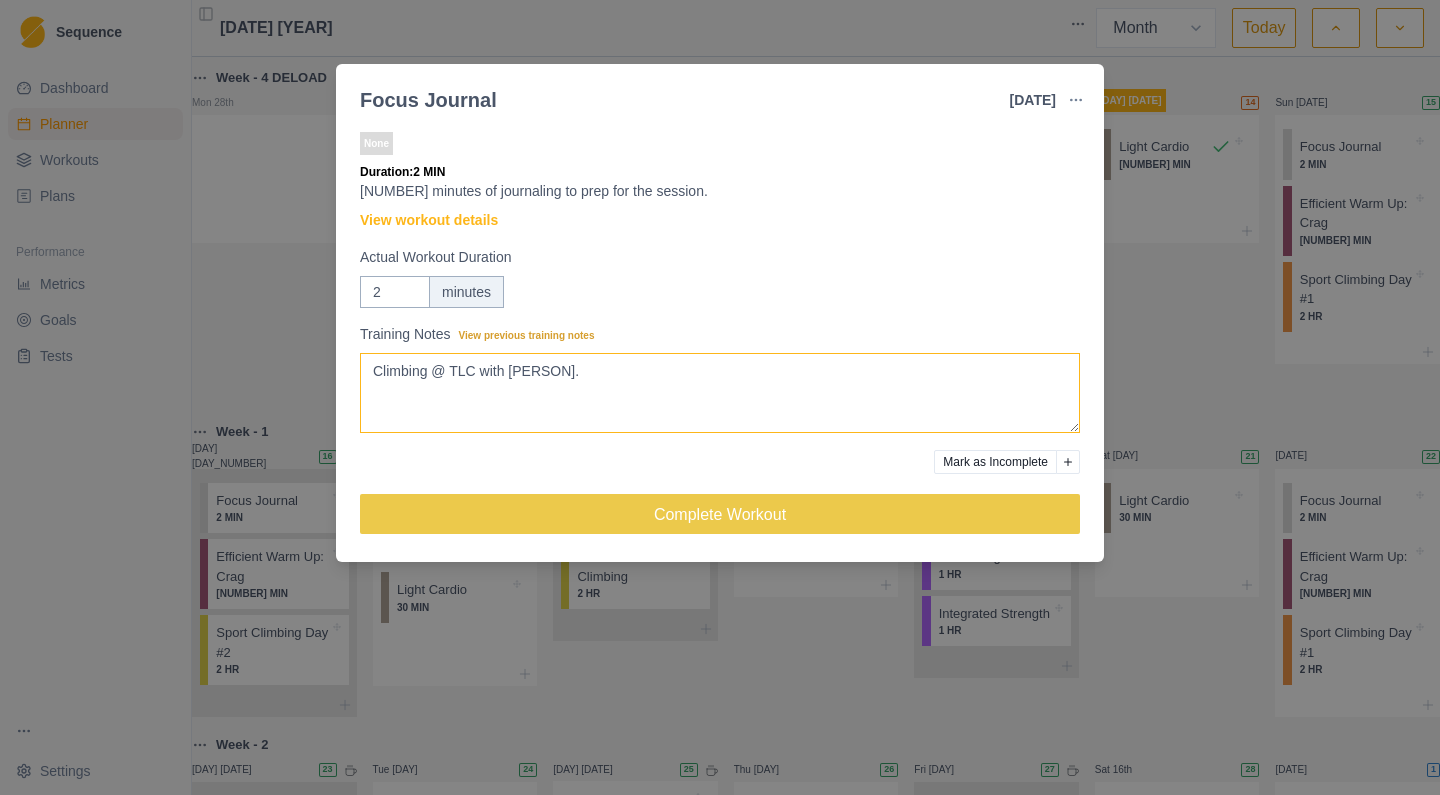click on "Climbing @ TLC with [PERSON]." at bounding box center [720, 393] 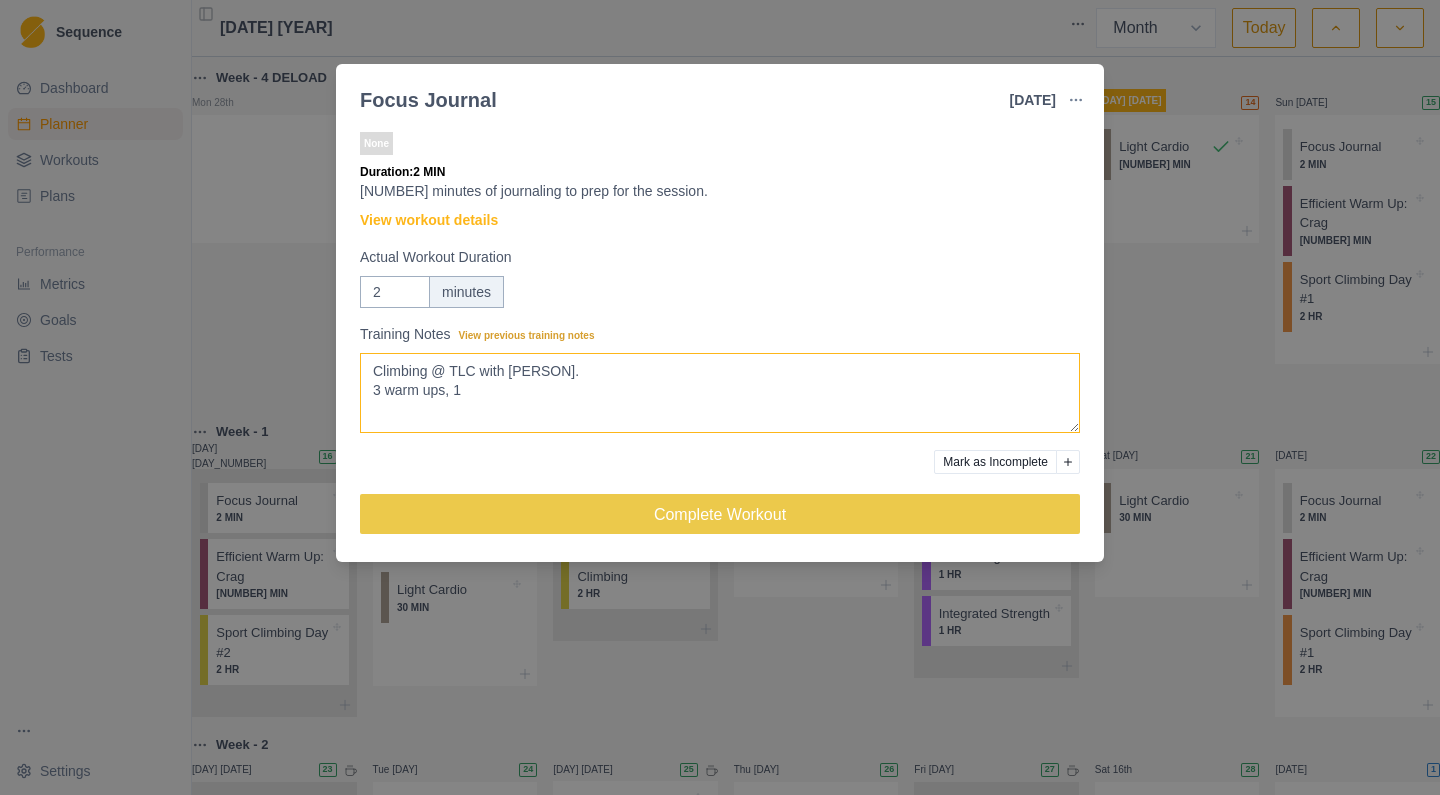 click on "Climbing @ TLC with [PERSON]." at bounding box center (720, 393) 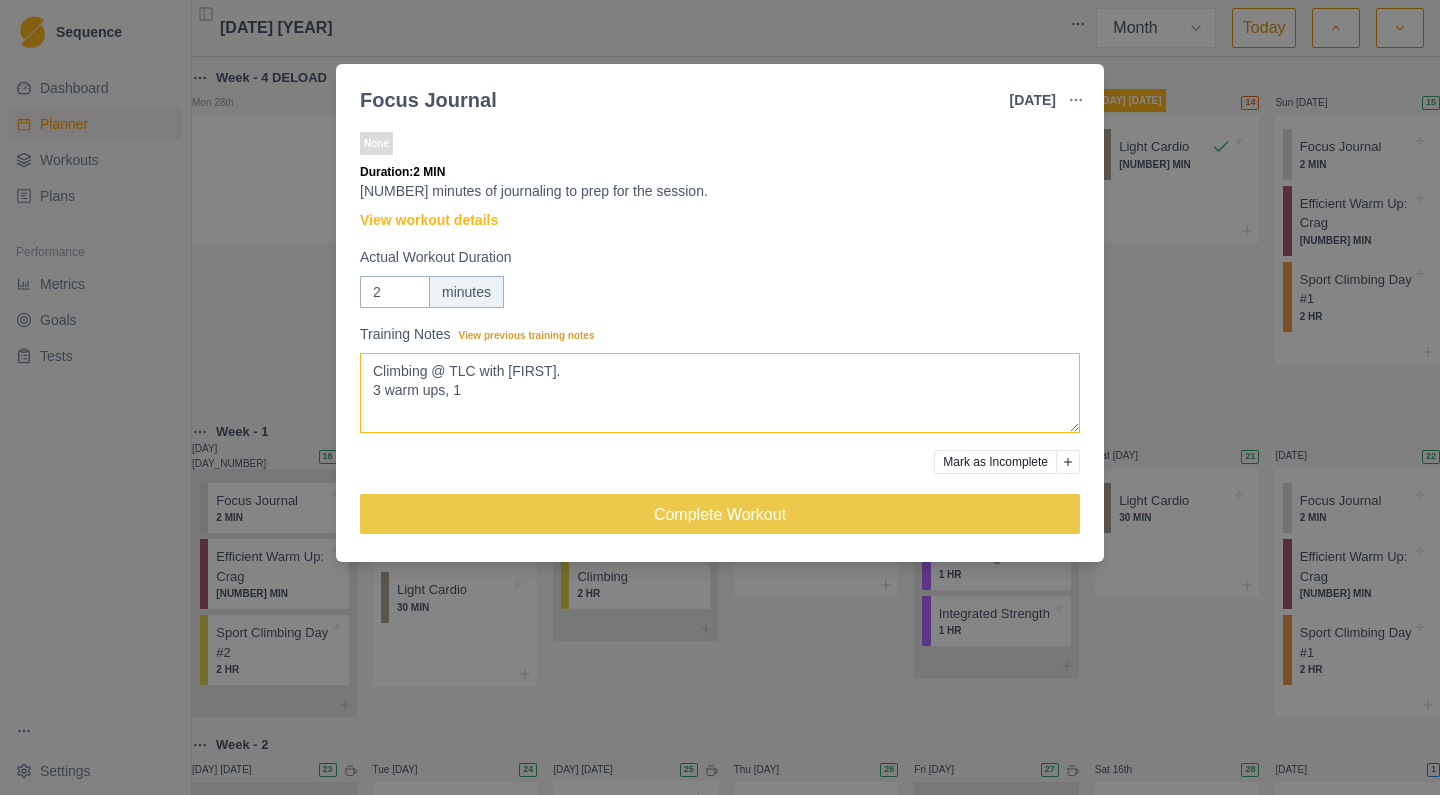 click on "Climbing @ TLC with [PERSON]." at bounding box center [720, 393] 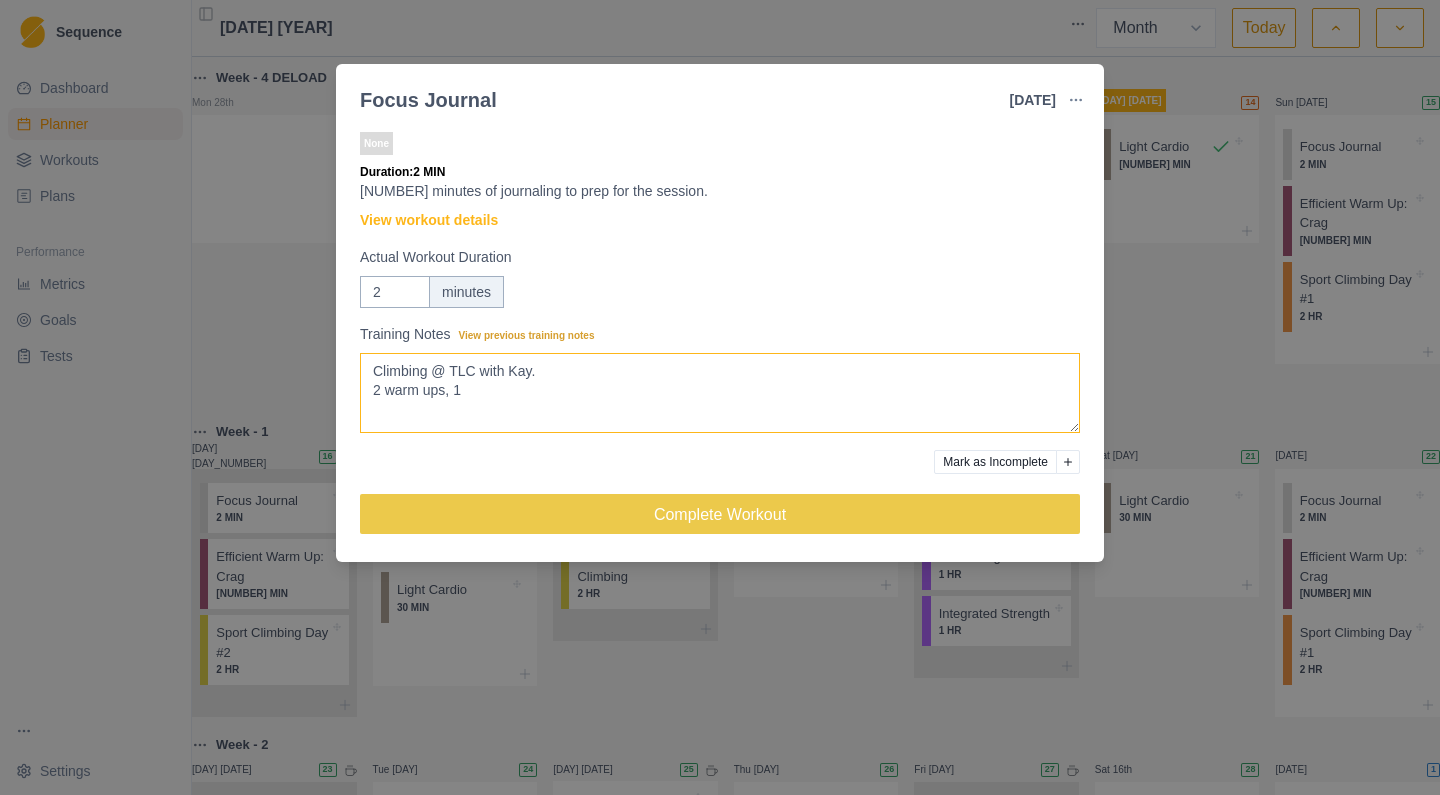 click on "Climbing @ TLC with [PERSON]." at bounding box center (720, 393) 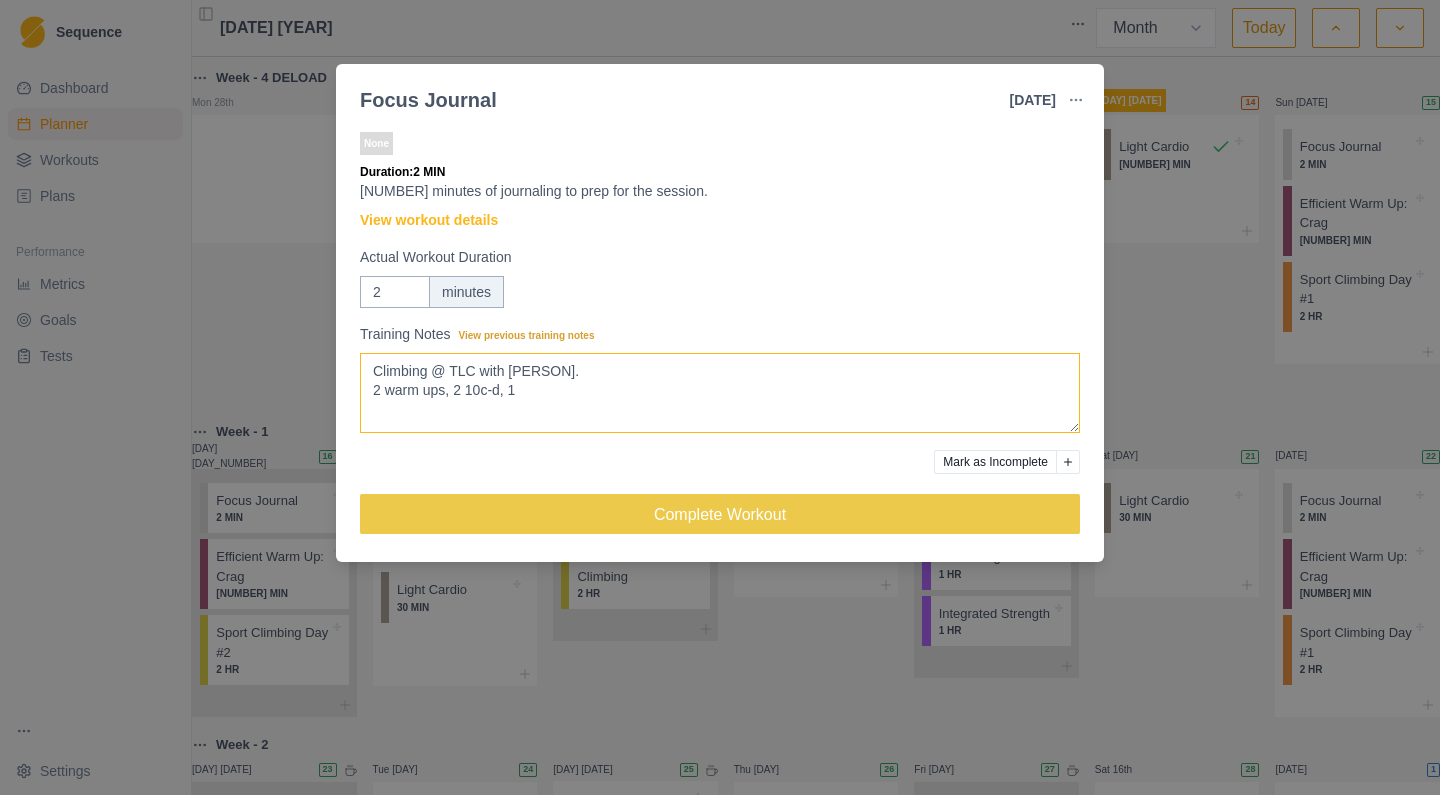 click on "Climbing @ TLC with [PERSON]." at bounding box center (720, 393) 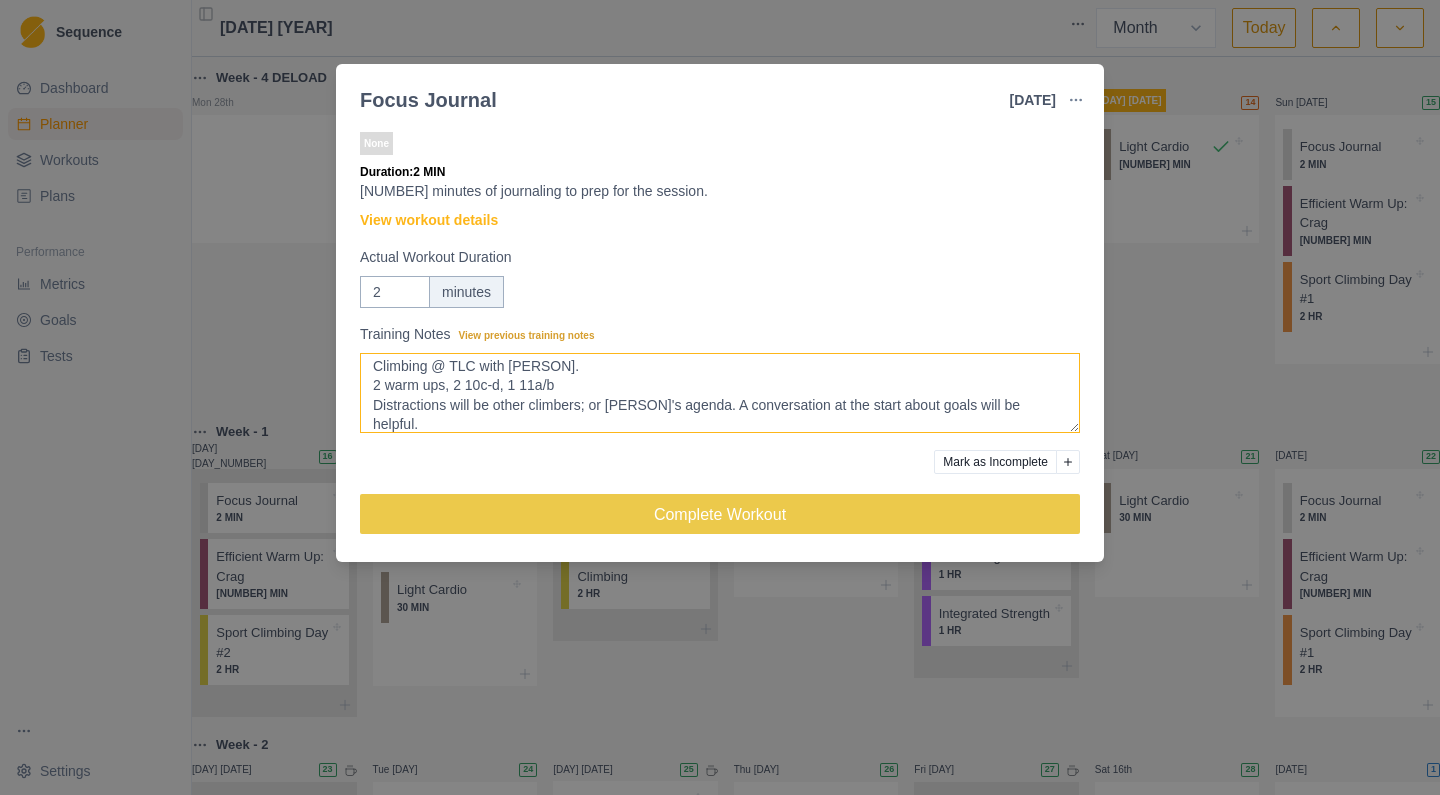 scroll, scrollTop: 52, scrollLeft: 0, axis: vertical 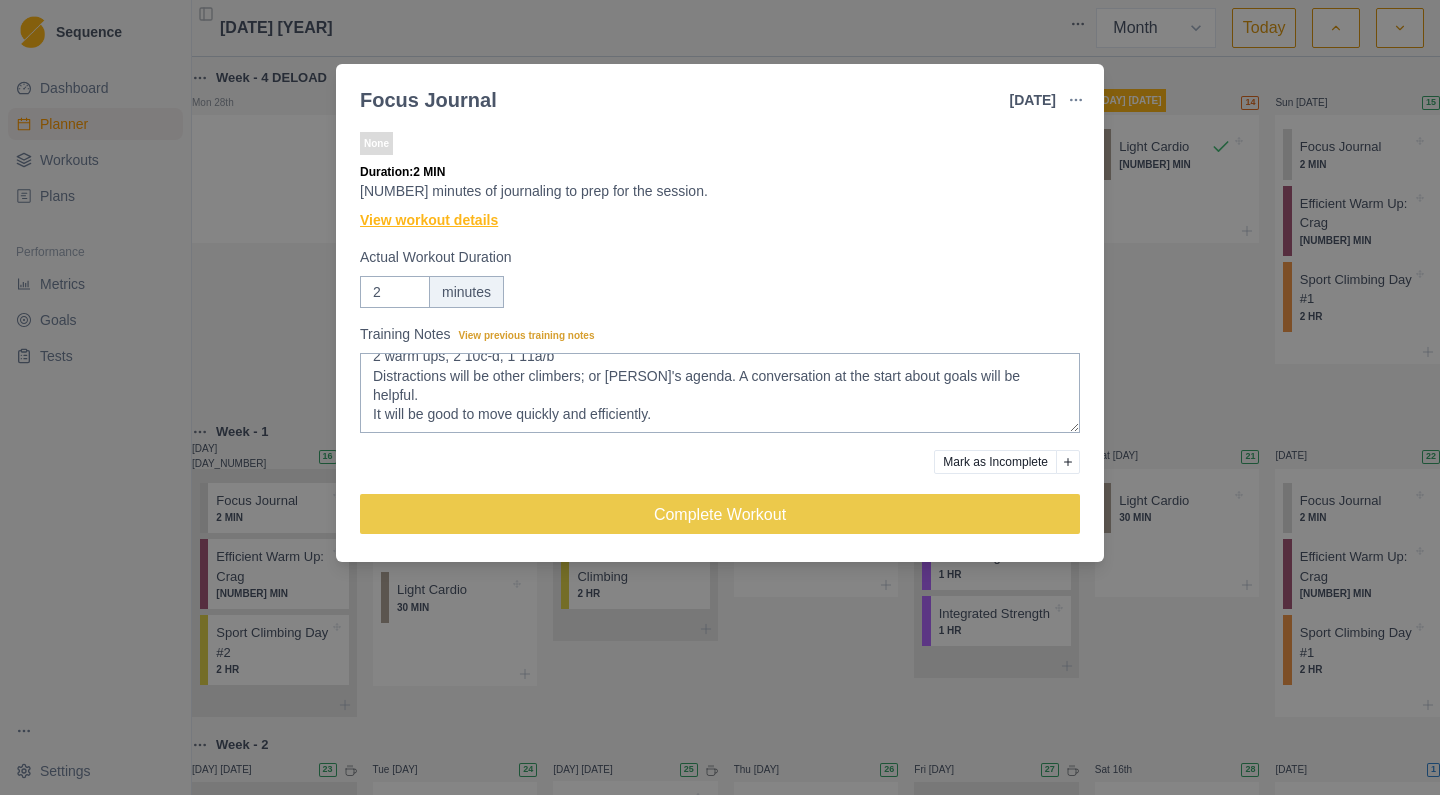 click on "View workout details" at bounding box center [429, 220] 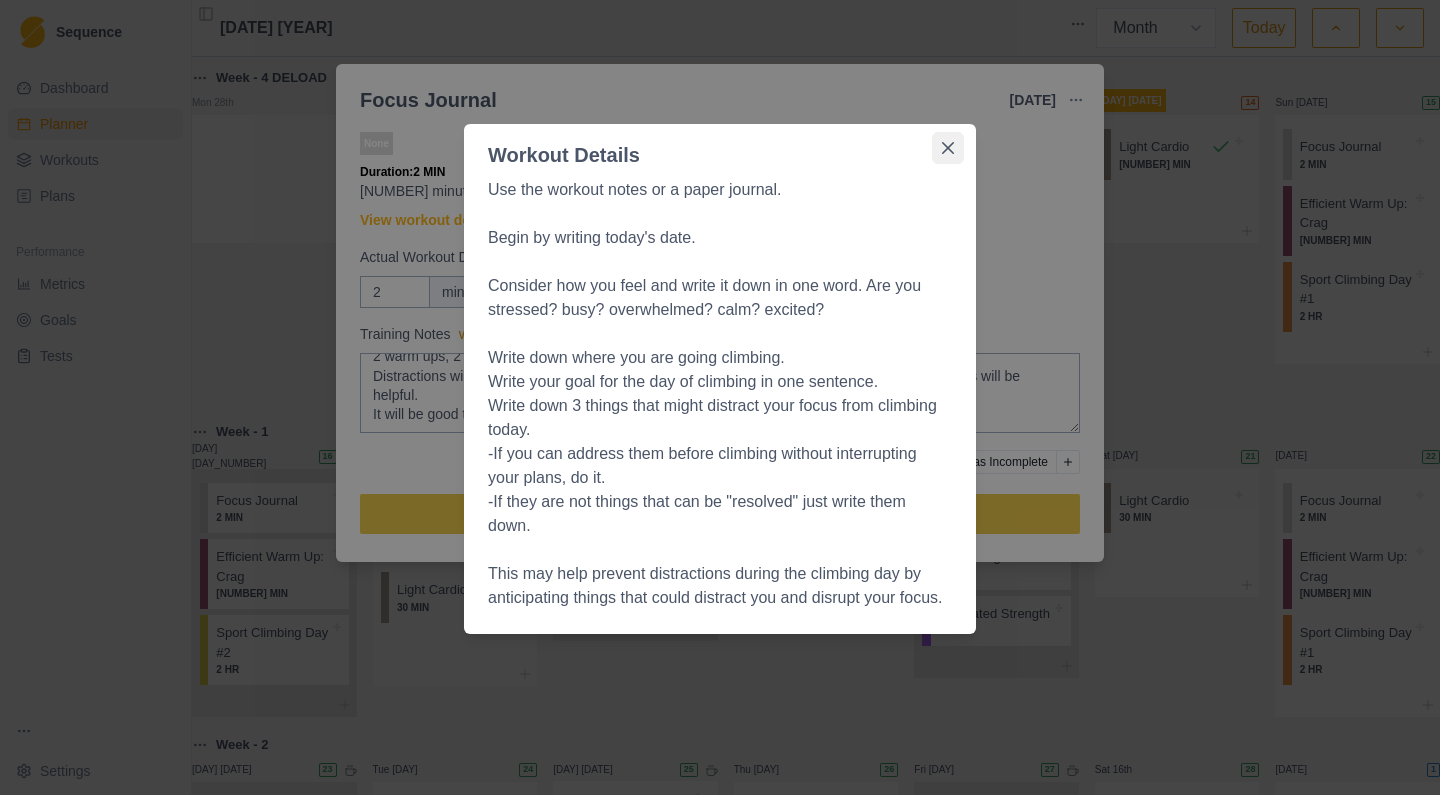 click at bounding box center [948, 148] 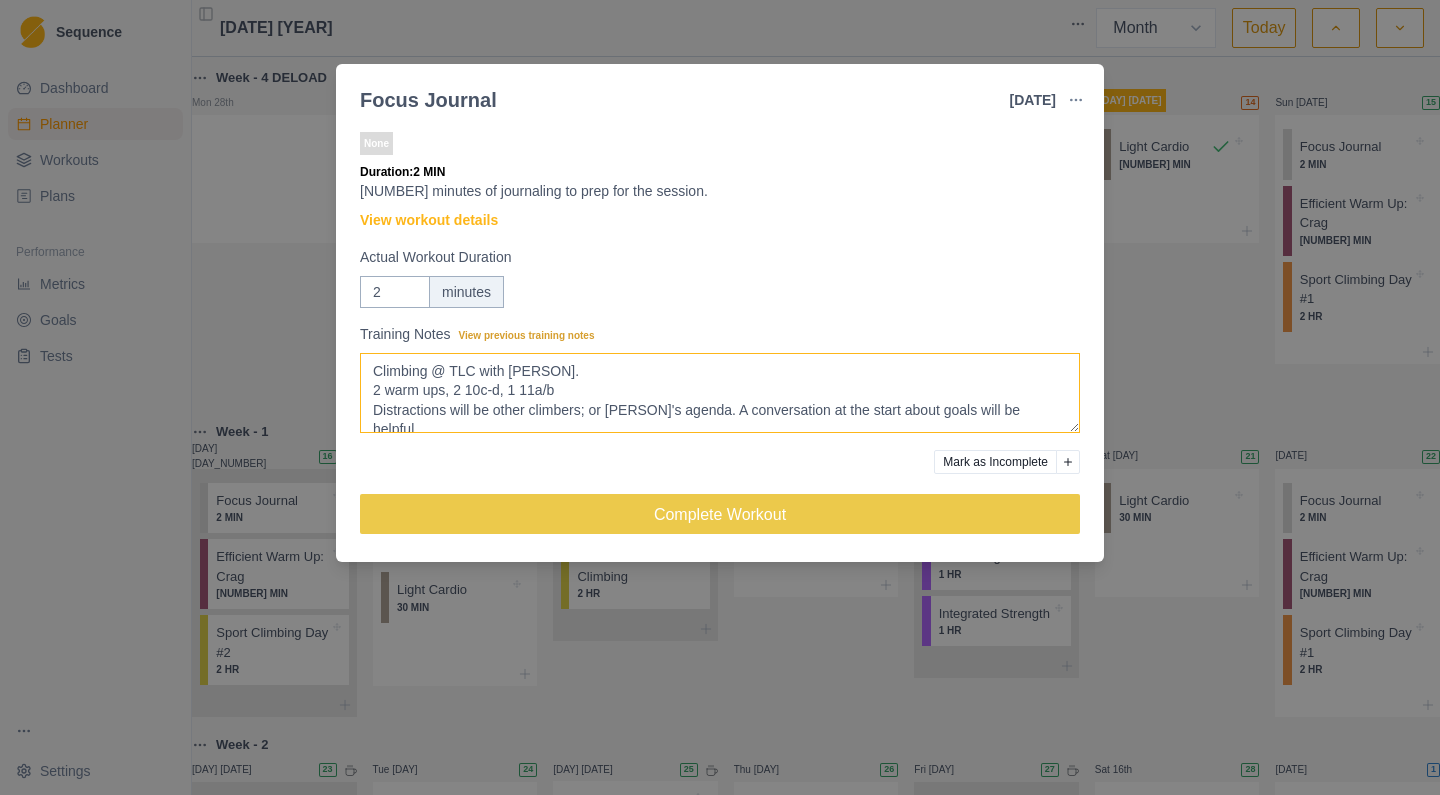 scroll, scrollTop: 0, scrollLeft: 0, axis: both 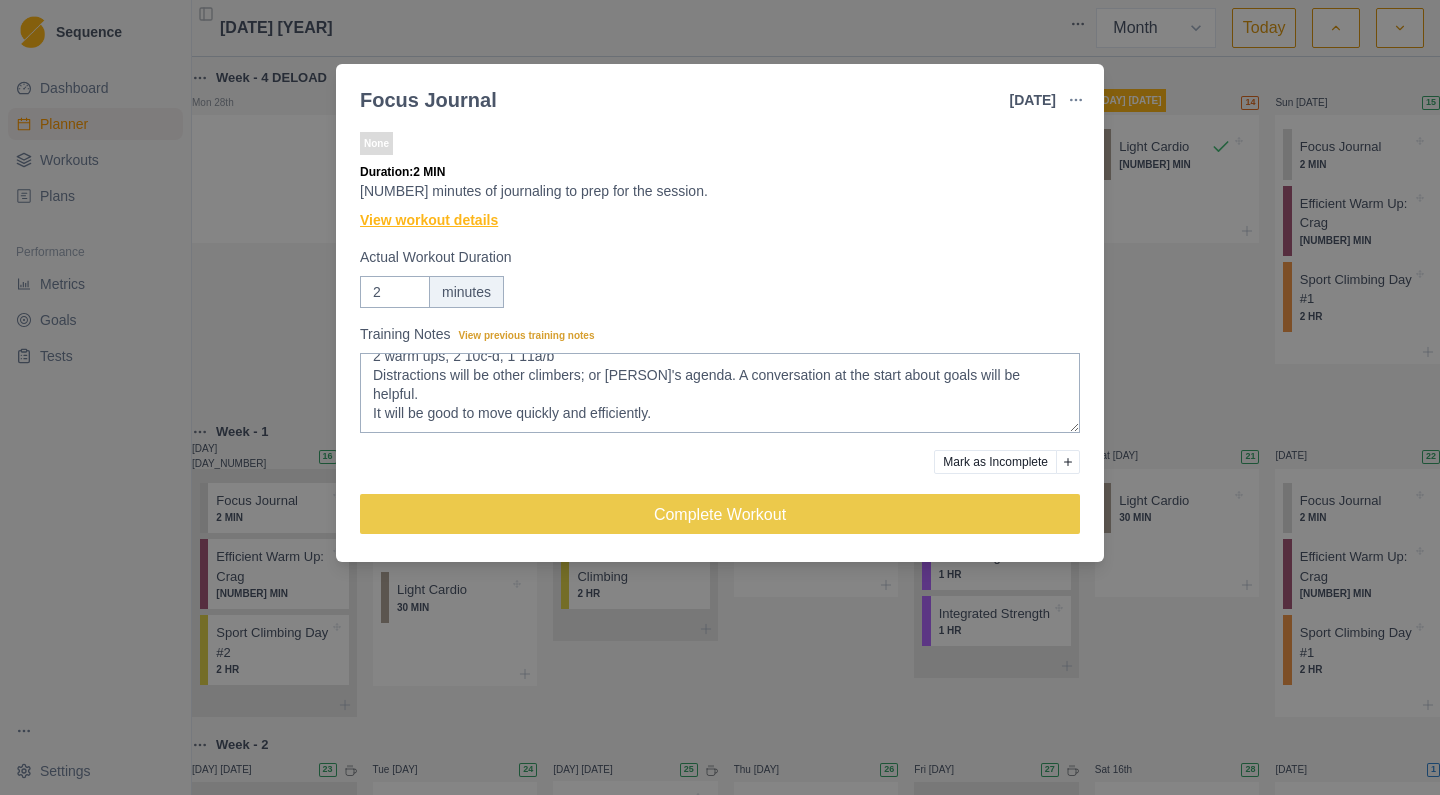 click on "View workout details" at bounding box center [429, 220] 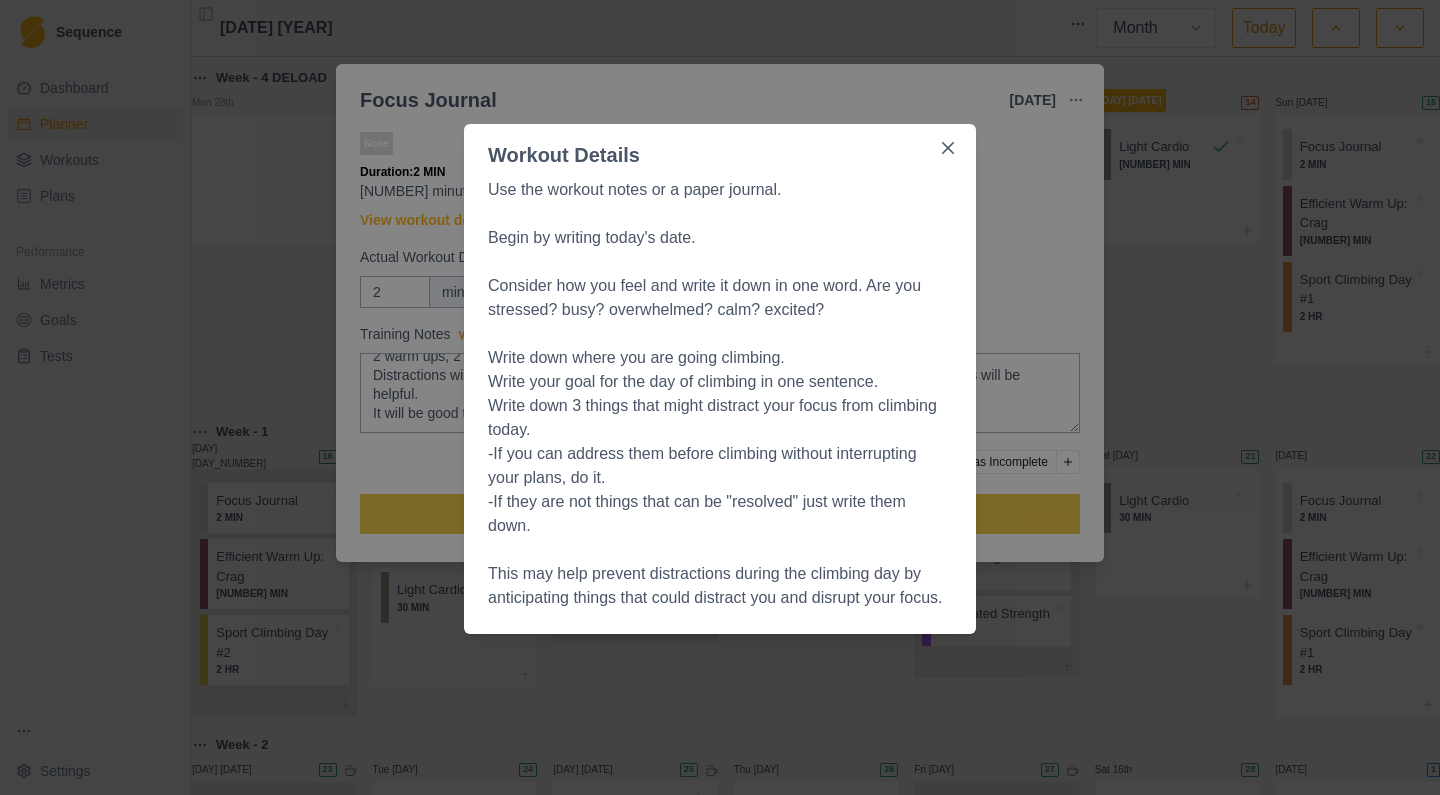 click on "Workout Details Use the workout notes or a paper journal. Begin by writing today's date. Consider how you feel and write it down in one word. Are you stressed? busy? overwhelmed? calm? excited? Write down where you are going climbing. Write your goal for the day of climbing in one sentence. Write down 3 things that might distract your focus from climbing today. -If you can address them before climbing without interrupting your plans, do it. -If they are not things that can be "resolved" just write them down. This may help prevent distractions during the climbing day by anticipating things that could distract you and disrupt your focus." at bounding box center (720, 397) 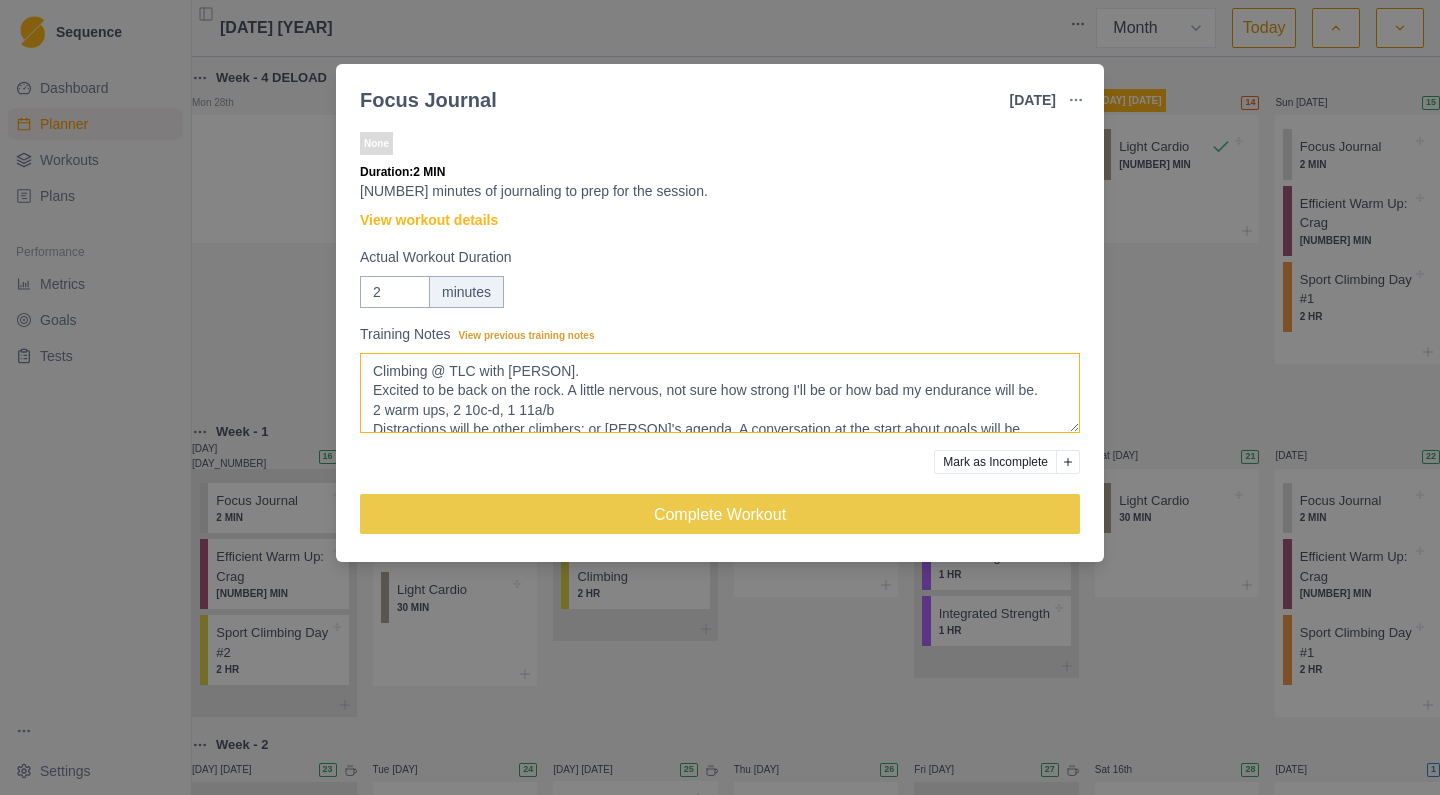 scroll, scrollTop: 0, scrollLeft: 0, axis: both 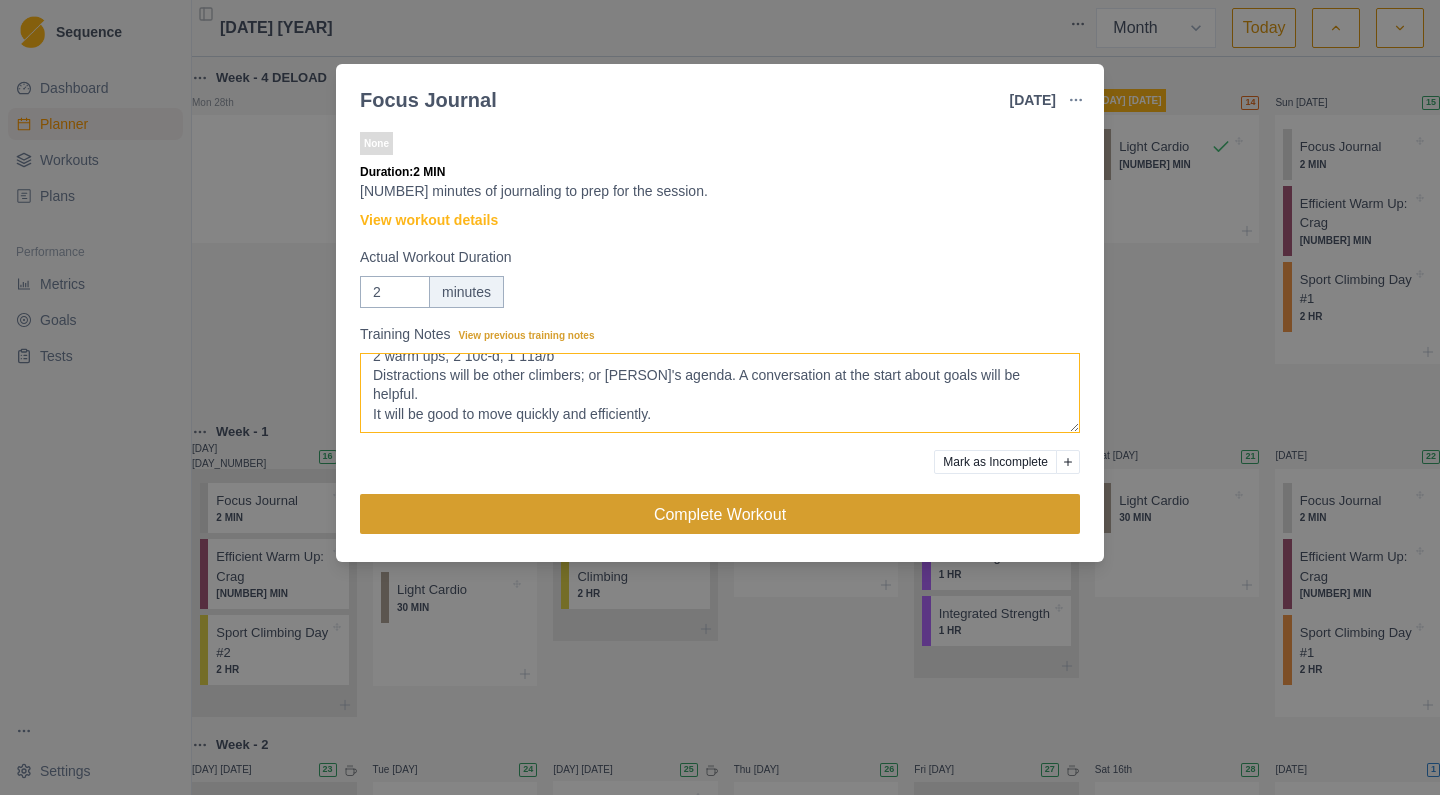 type on "Climbing @ TLC with [PERSON].
Excited to be back on the rock. A little nervous, not sure how strong I'll be or how bad my endurance will be. It has been a long stressful few weeks so my expectations are low, but I'm ready to enjoy myself no matter what.
2 warm ups, 2 10c-d, 1 11a/b
Distractions will be other climbers; or [PERSON]'s agenda. A conversation at the start about goals will be helpful.
It will be good to move quickly and efficiently." 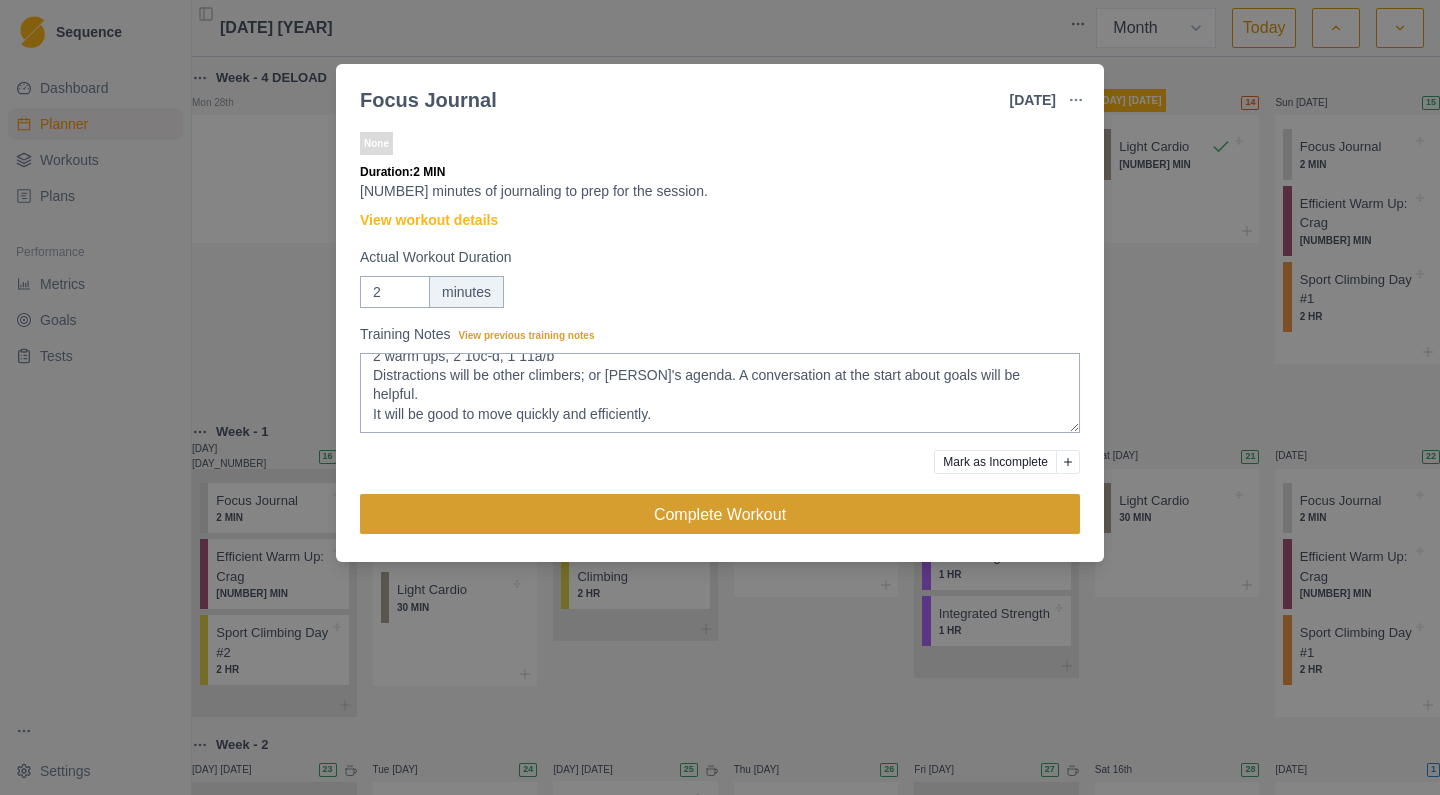 click on "Complete Workout" at bounding box center (720, 514) 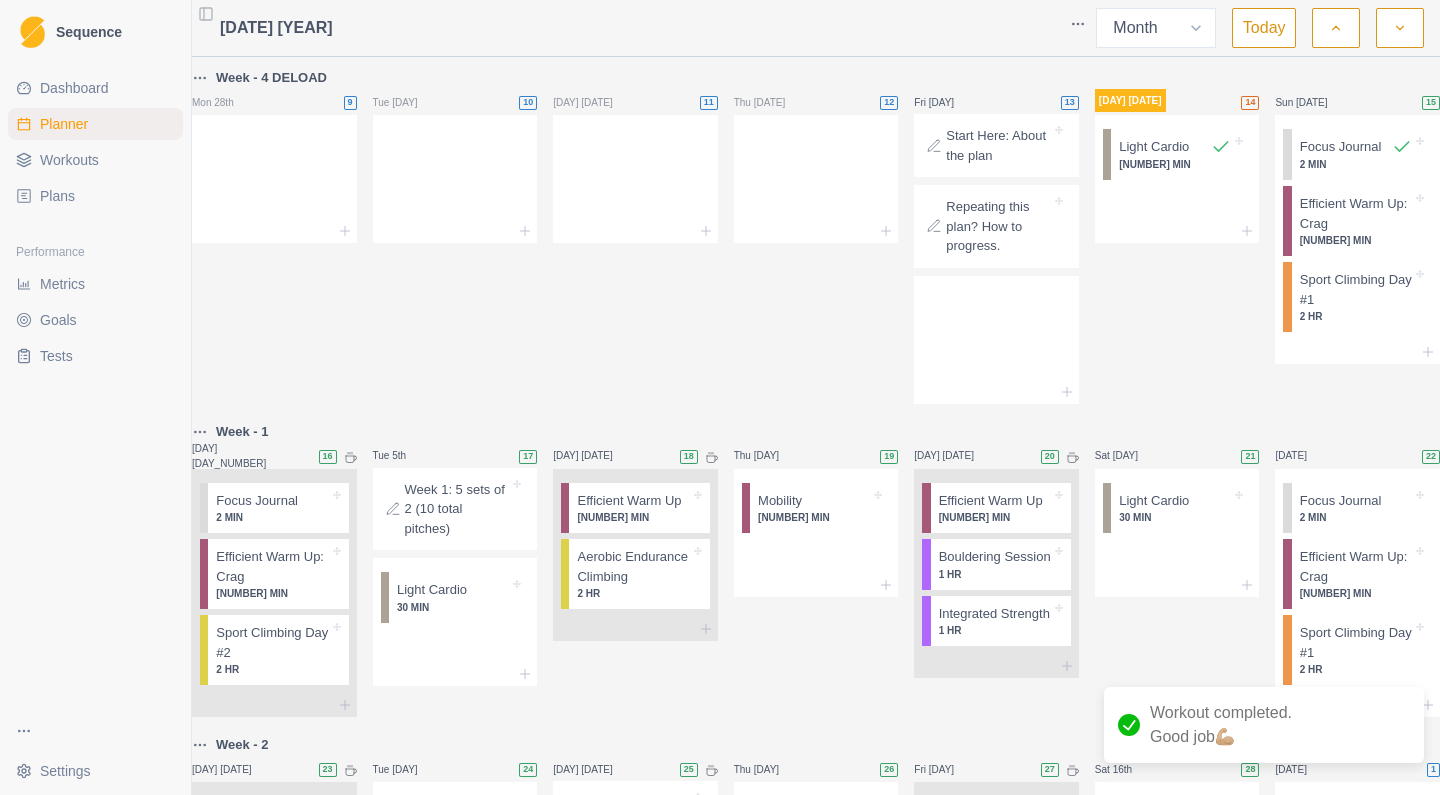 click on "Start Here: About the plan" at bounding box center [998, 145] 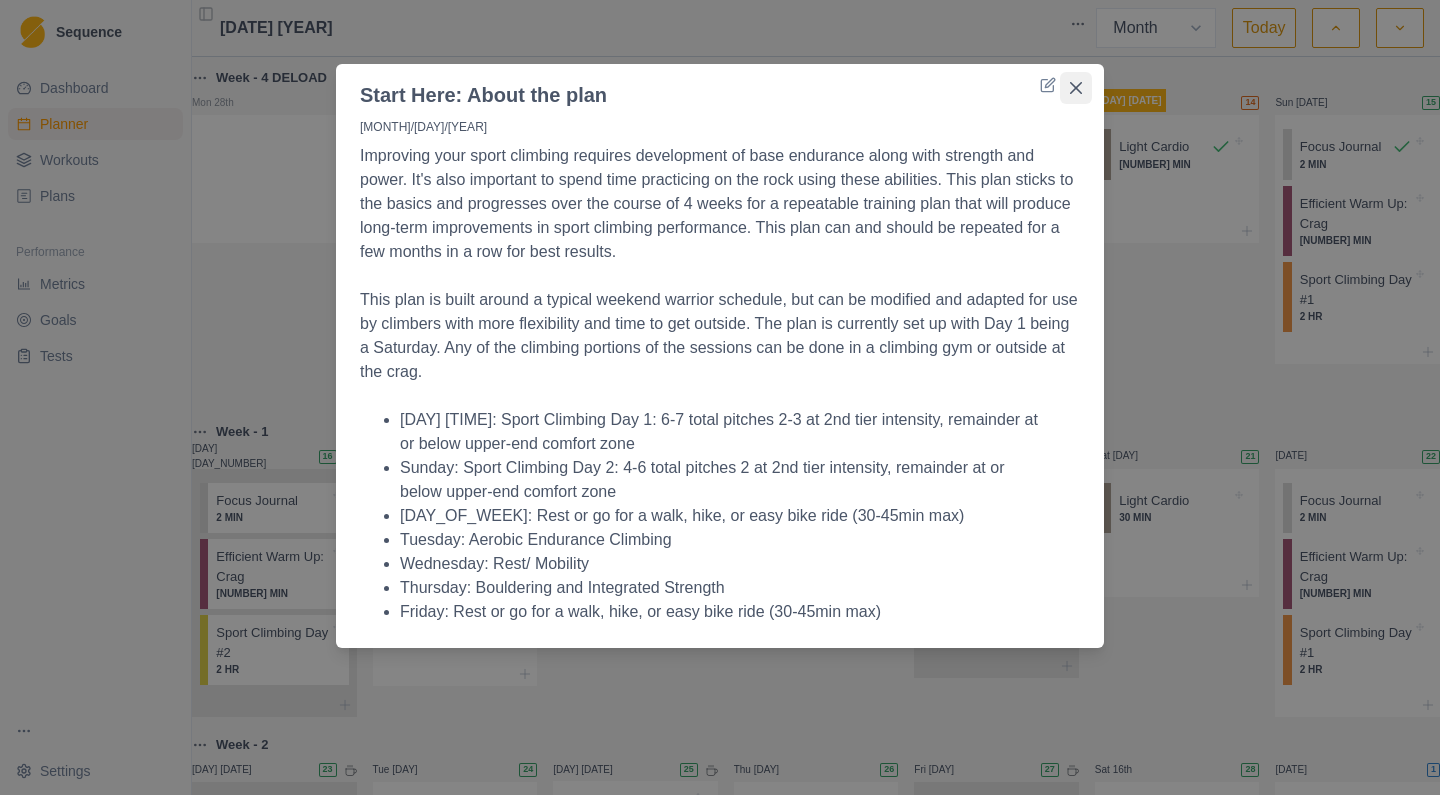 click 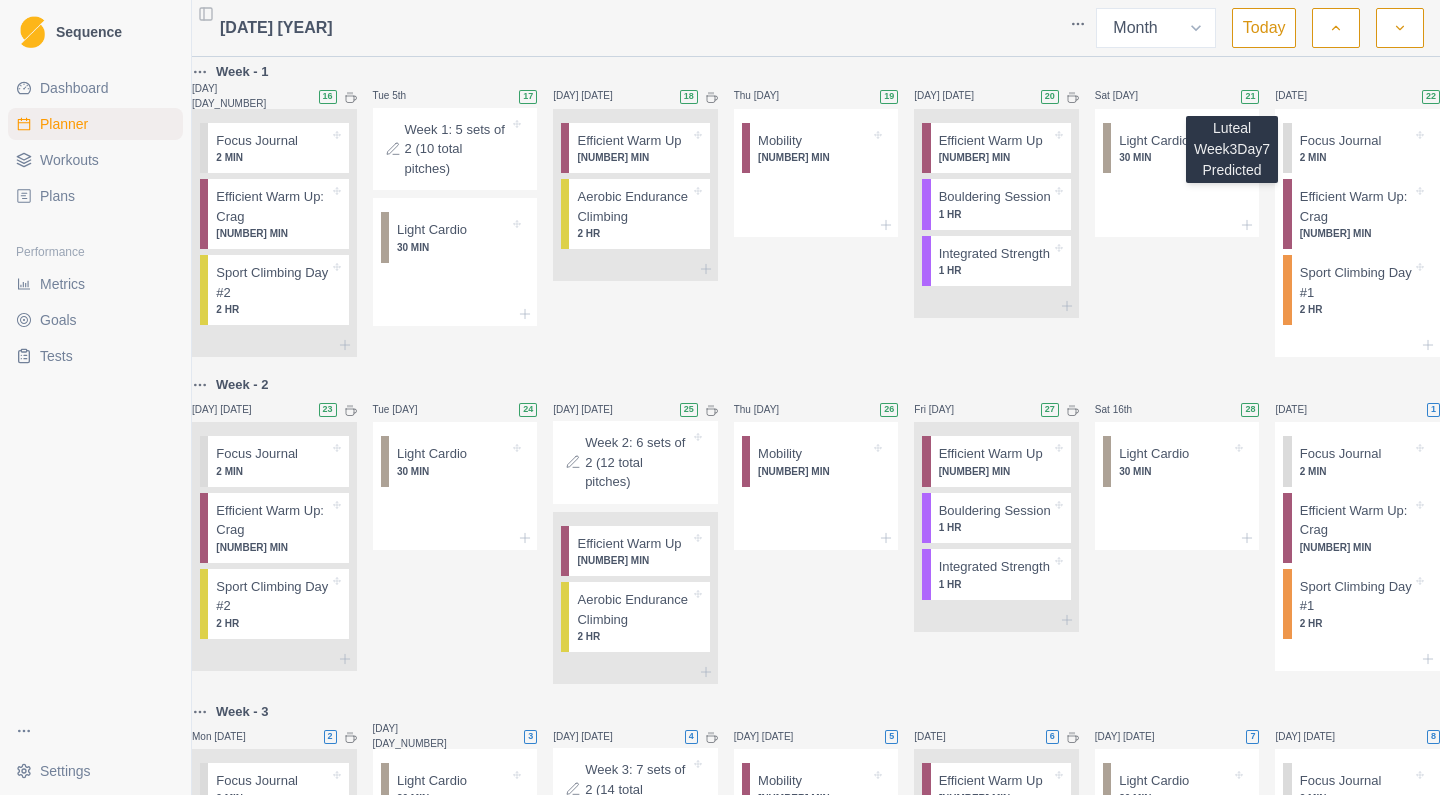 scroll, scrollTop: 360, scrollLeft: 0, axis: vertical 